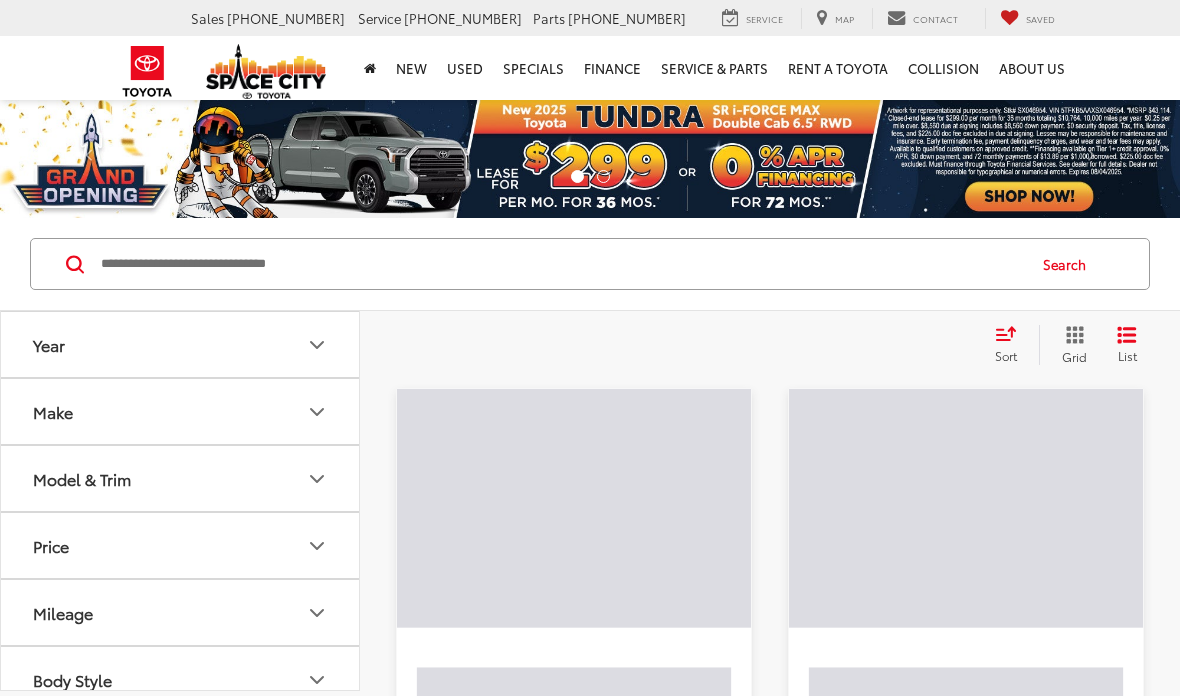 scroll, scrollTop: 0, scrollLeft: 0, axis: both 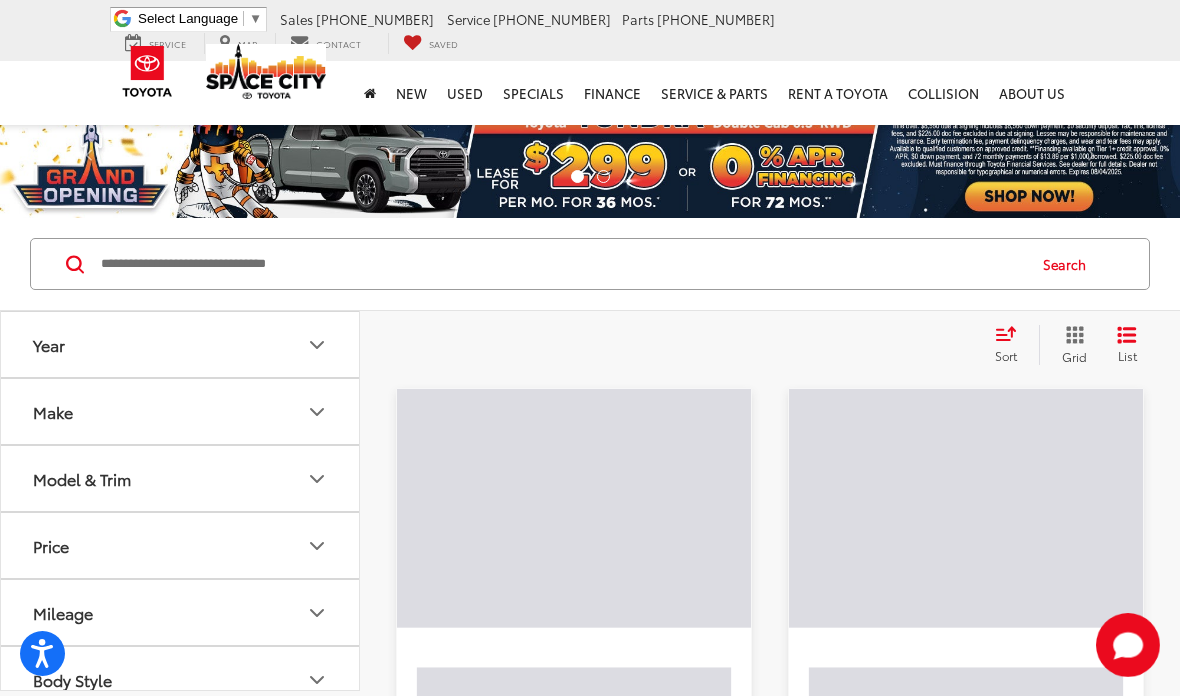 click on "Make" at bounding box center [53, 411] 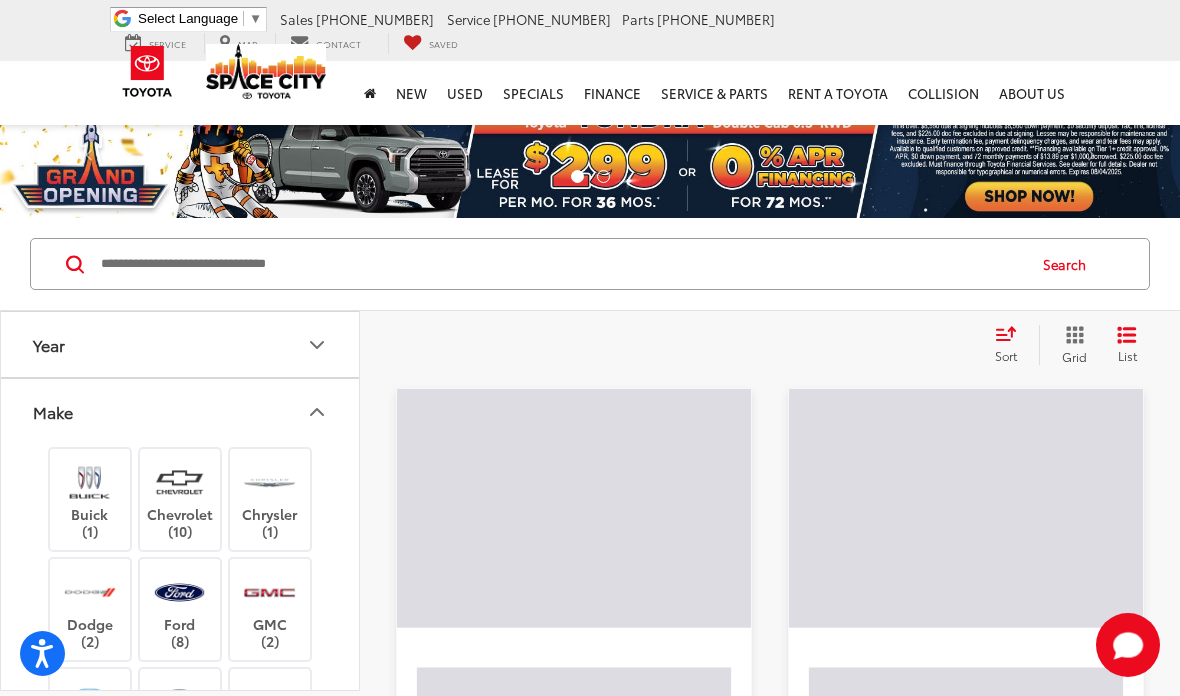 click 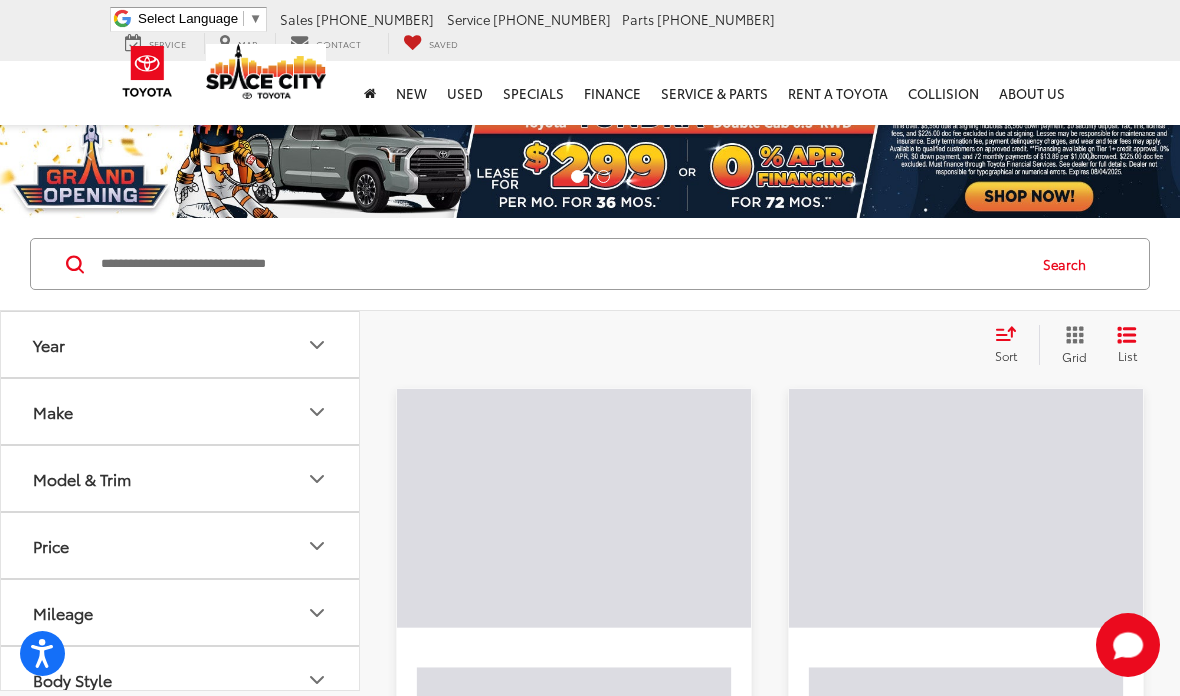 click on "Make" at bounding box center (181, 411) 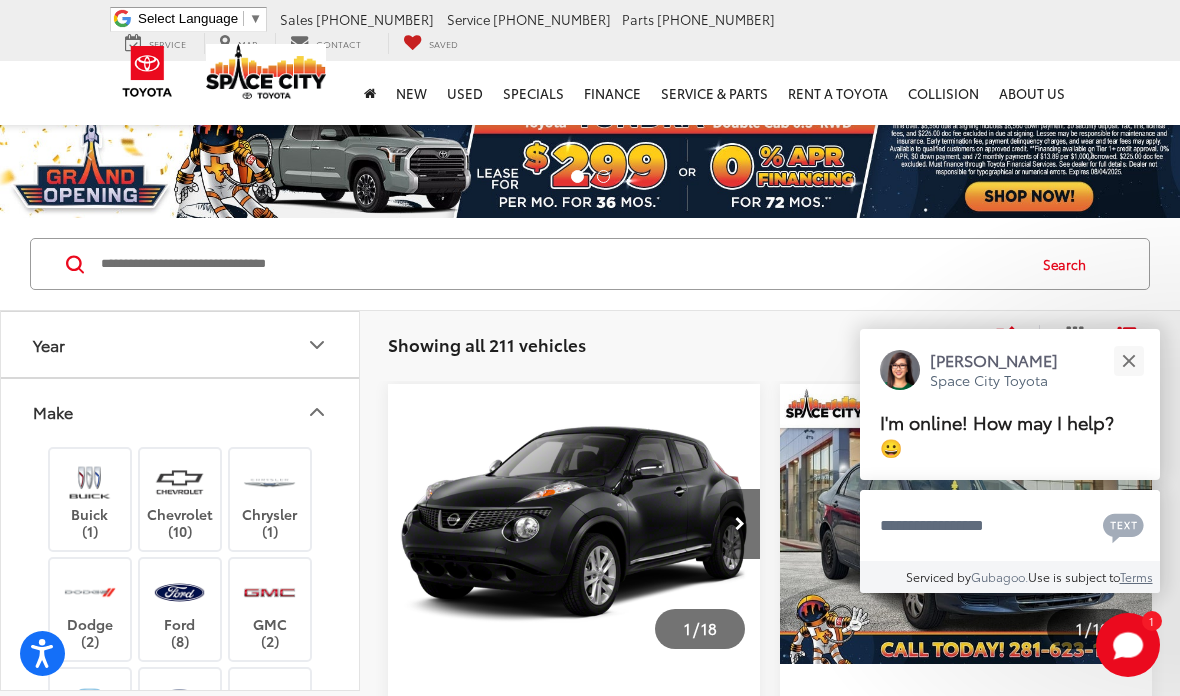 click 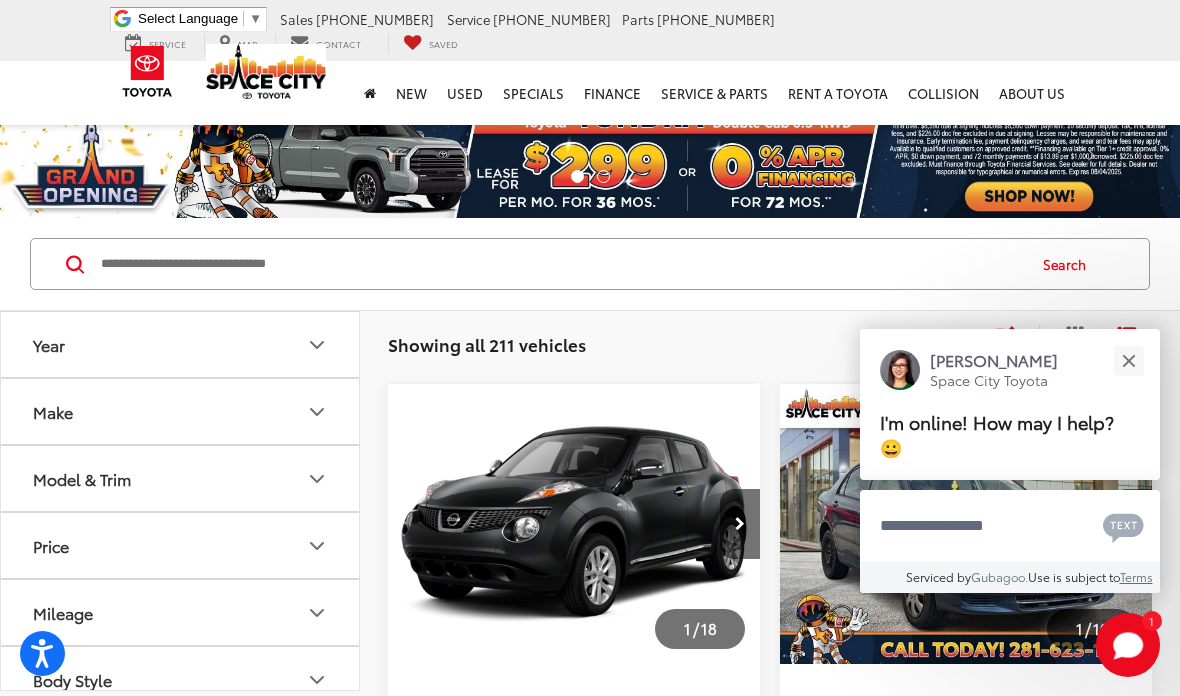 click on "Model & Trim" at bounding box center [181, 478] 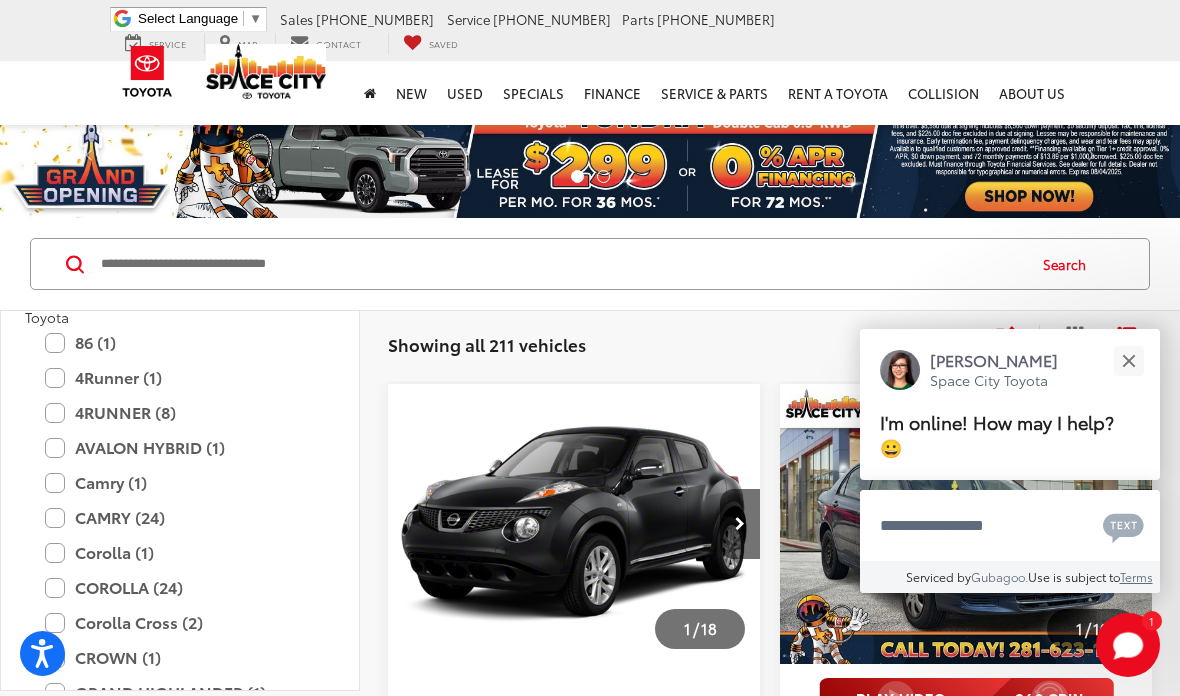 scroll, scrollTop: 2290, scrollLeft: 0, axis: vertical 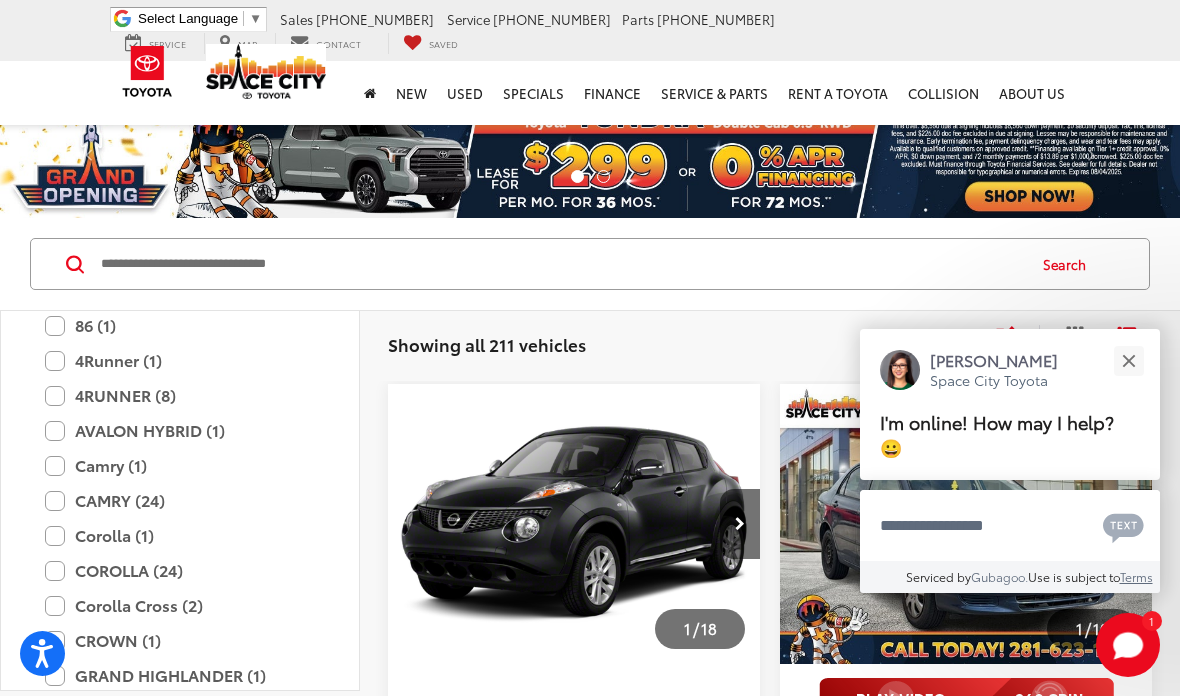 click on "CAMRY (24)" at bounding box center [180, 500] 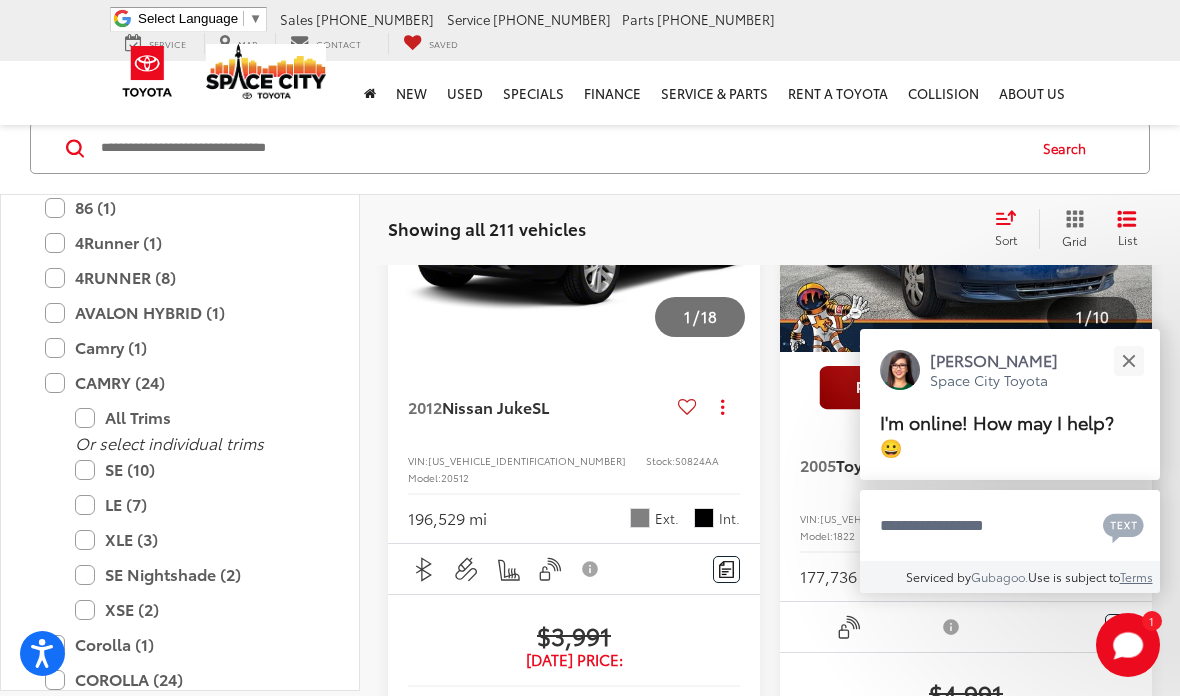 scroll, scrollTop: 337, scrollLeft: 0, axis: vertical 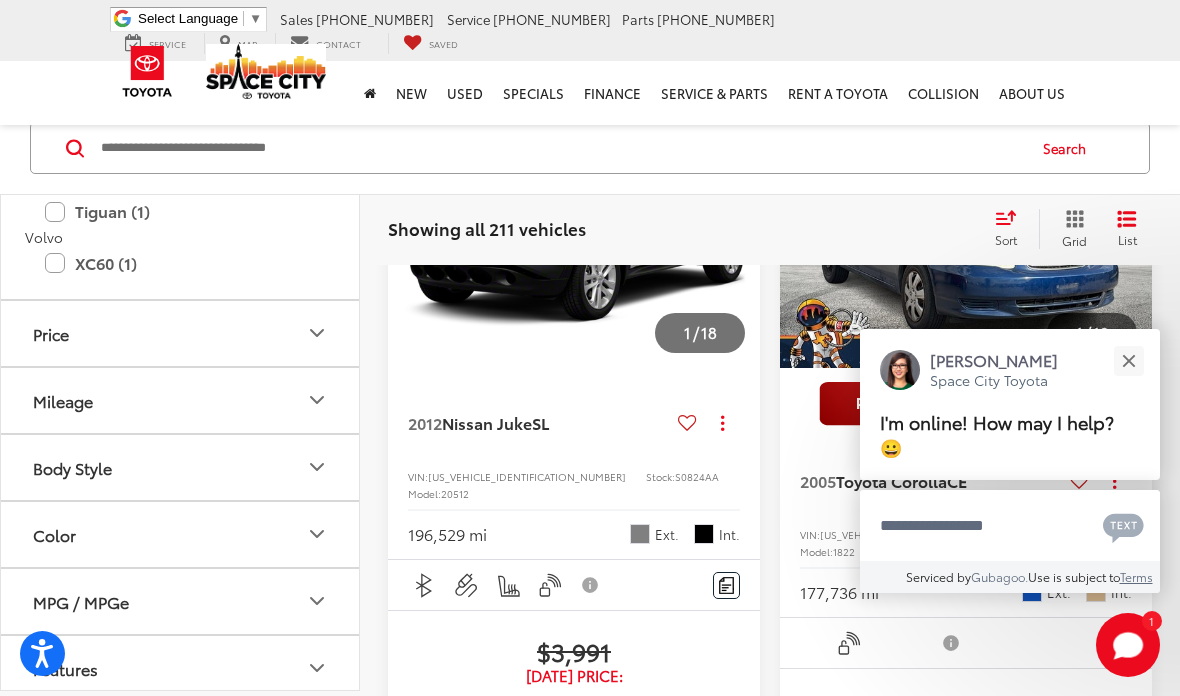 click on "MPG / MPGe" at bounding box center (181, 601) 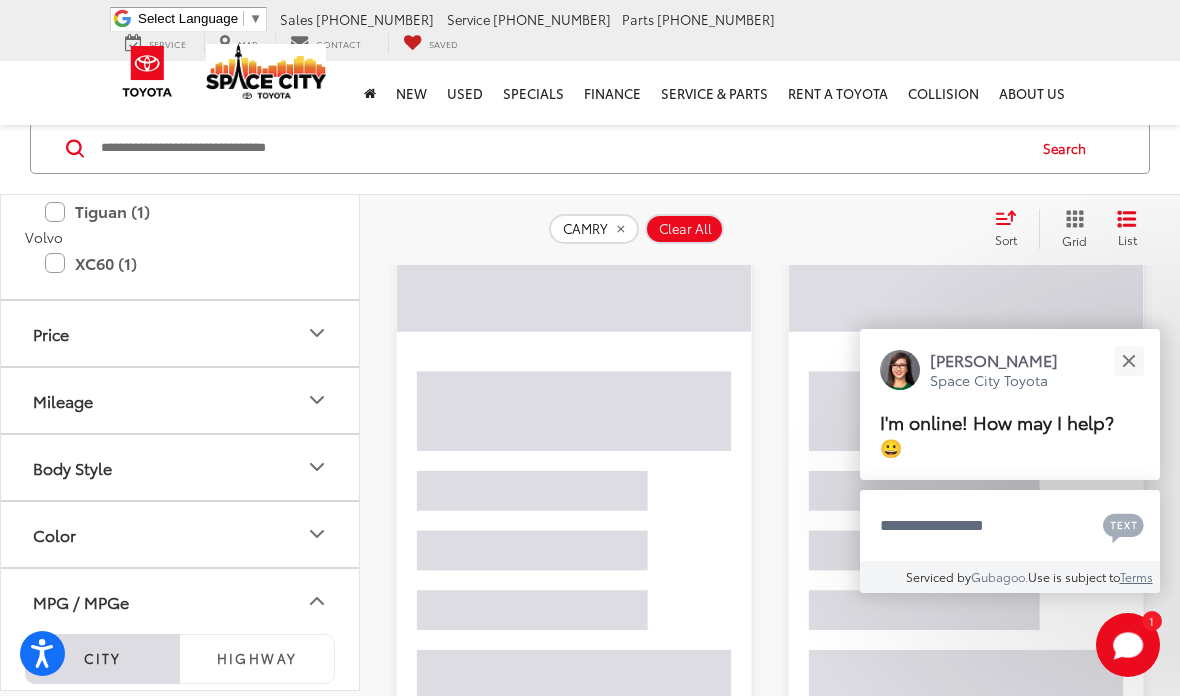 click 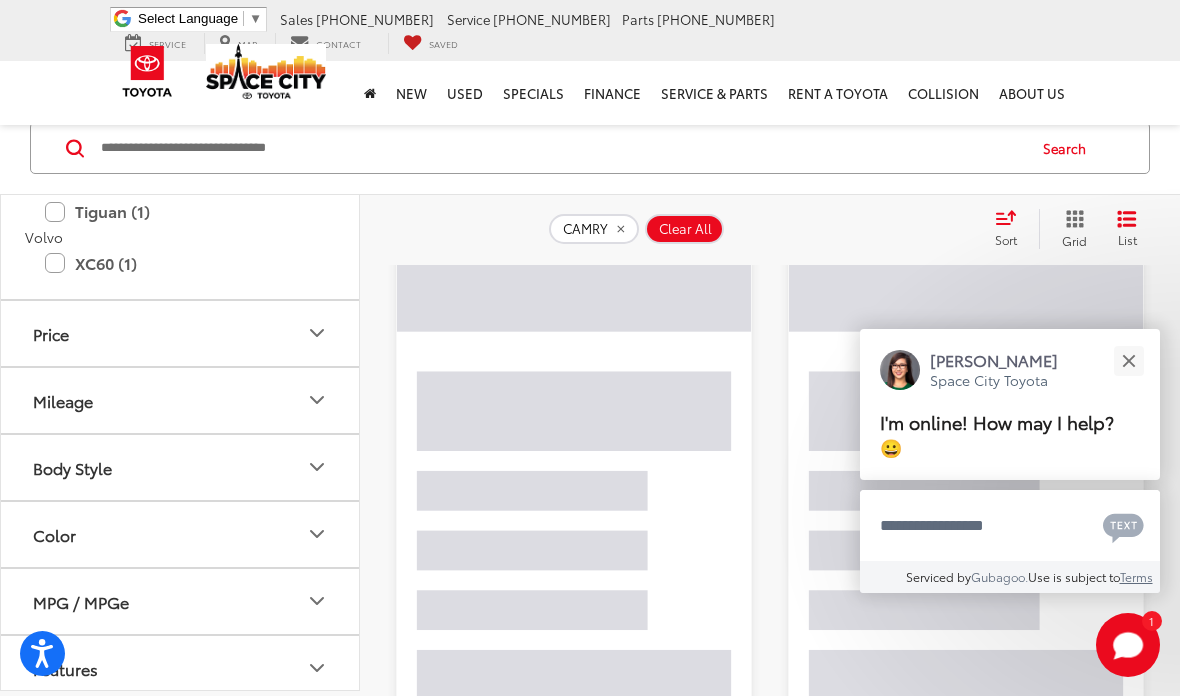 click on "Color" at bounding box center [181, 534] 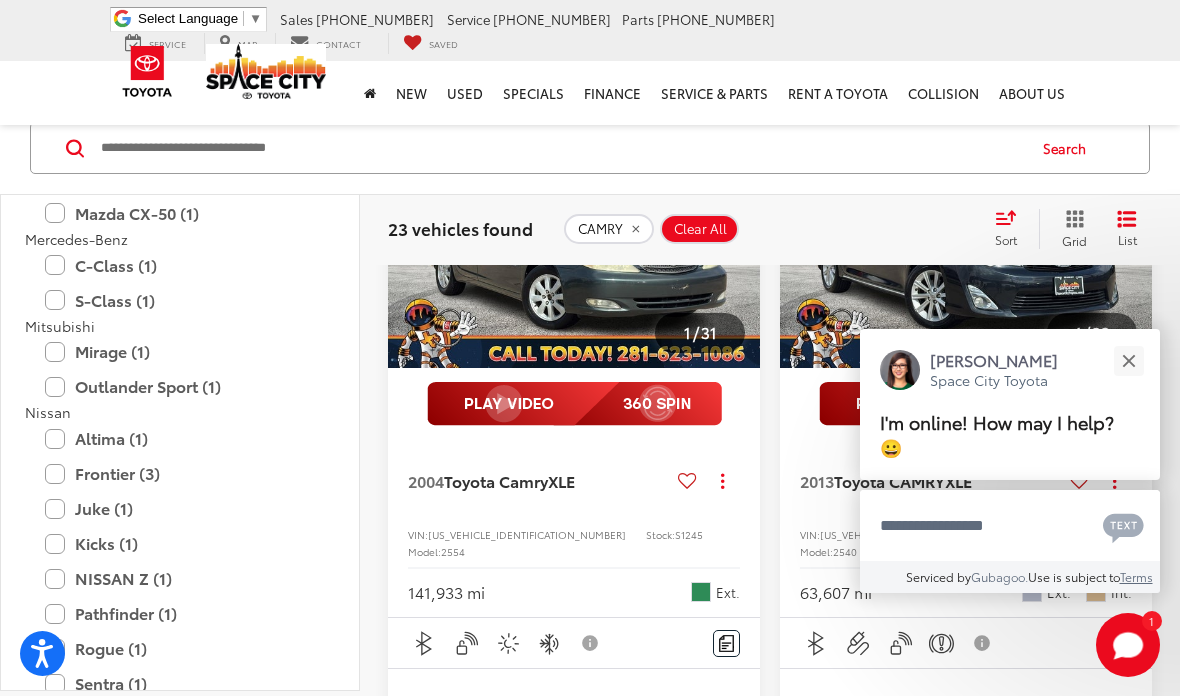 scroll, scrollTop: 1435, scrollLeft: 0, axis: vertical 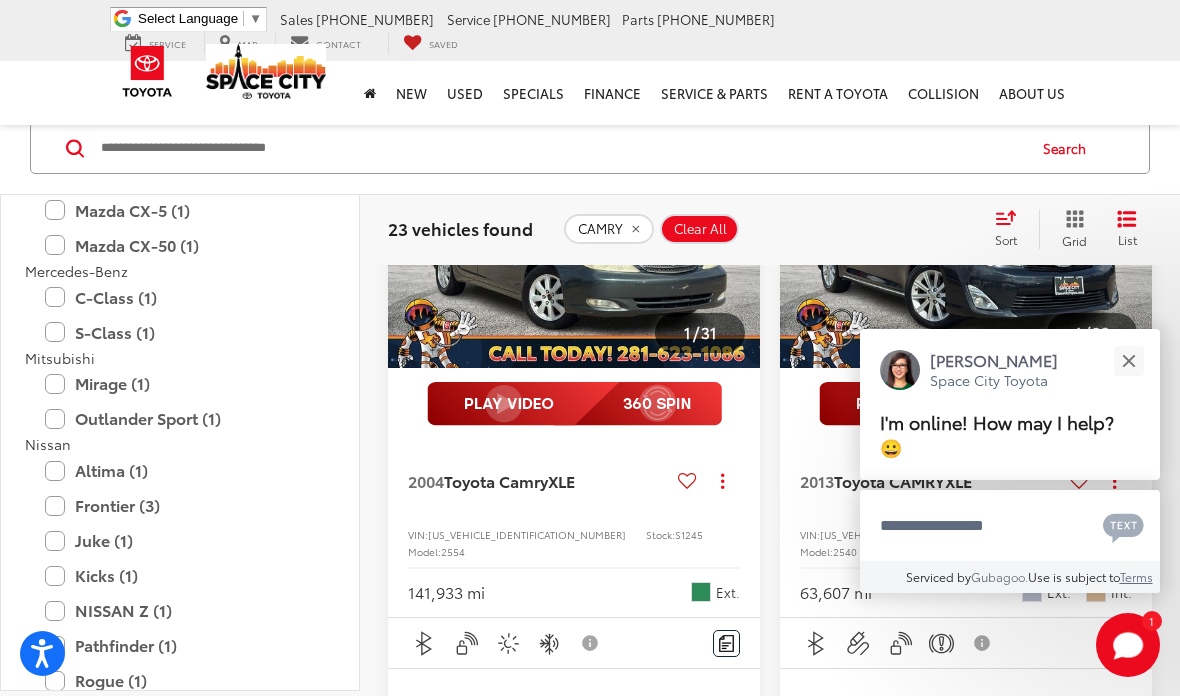 click at bounding box center (266, 71) 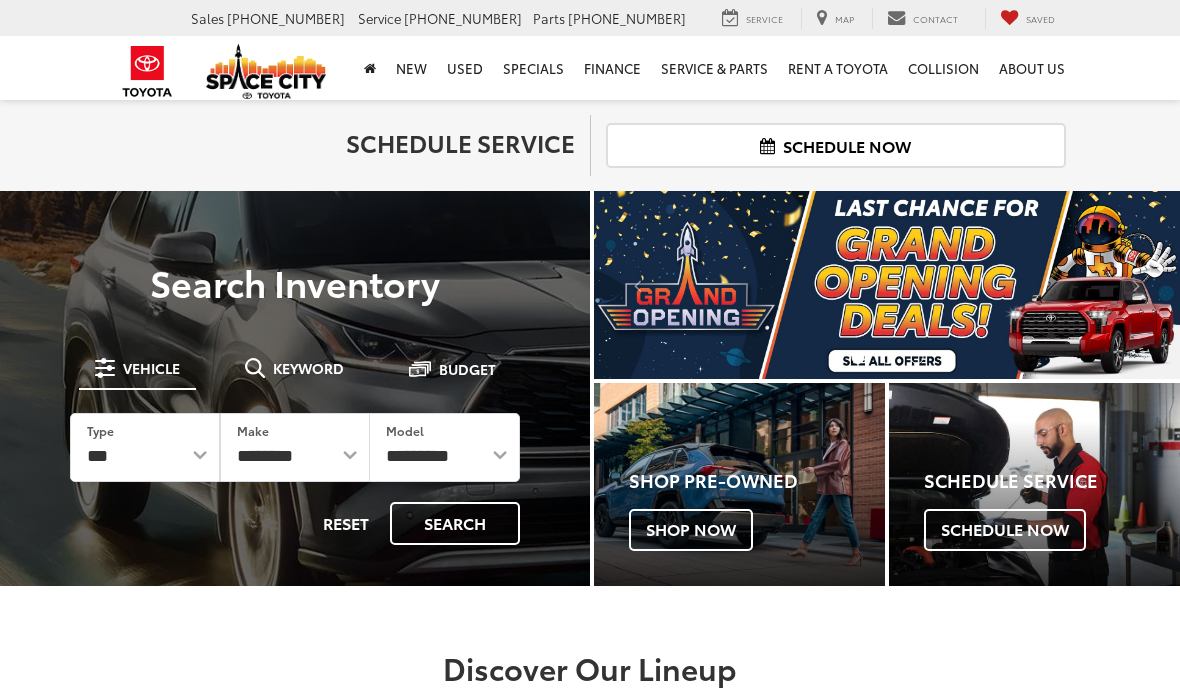scroll, scrollTop: 0, scrollLeft: 0, axis: both 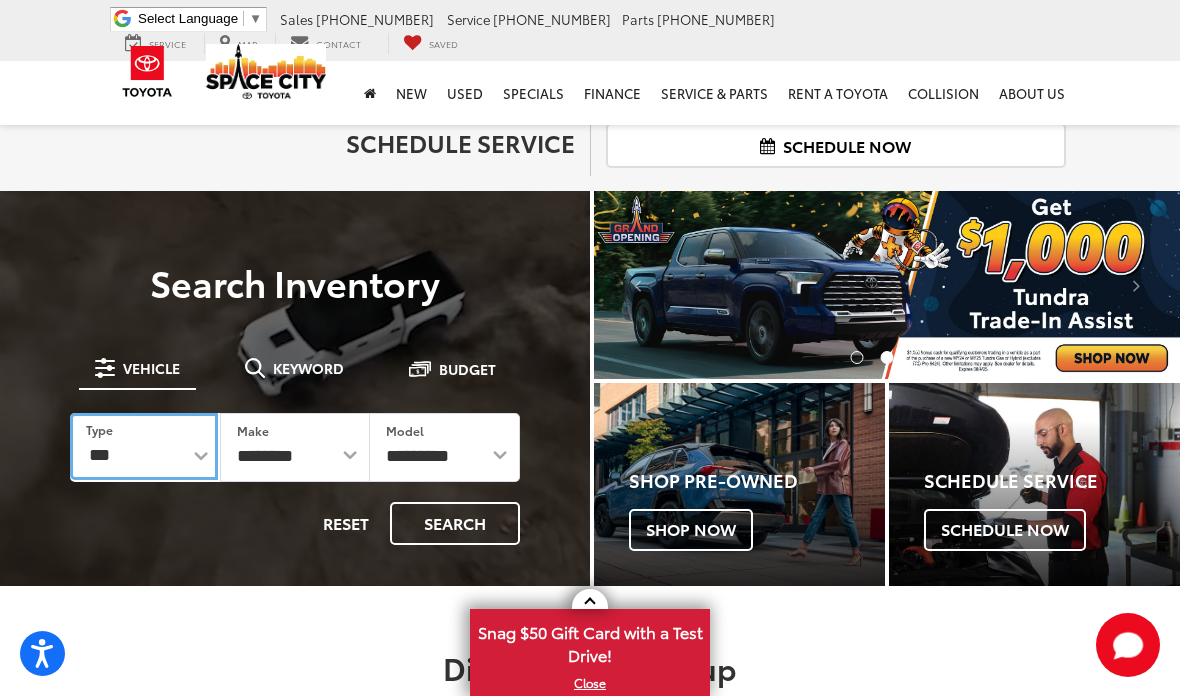click on "***
***
****
*********" at bounding box center (144, 446) 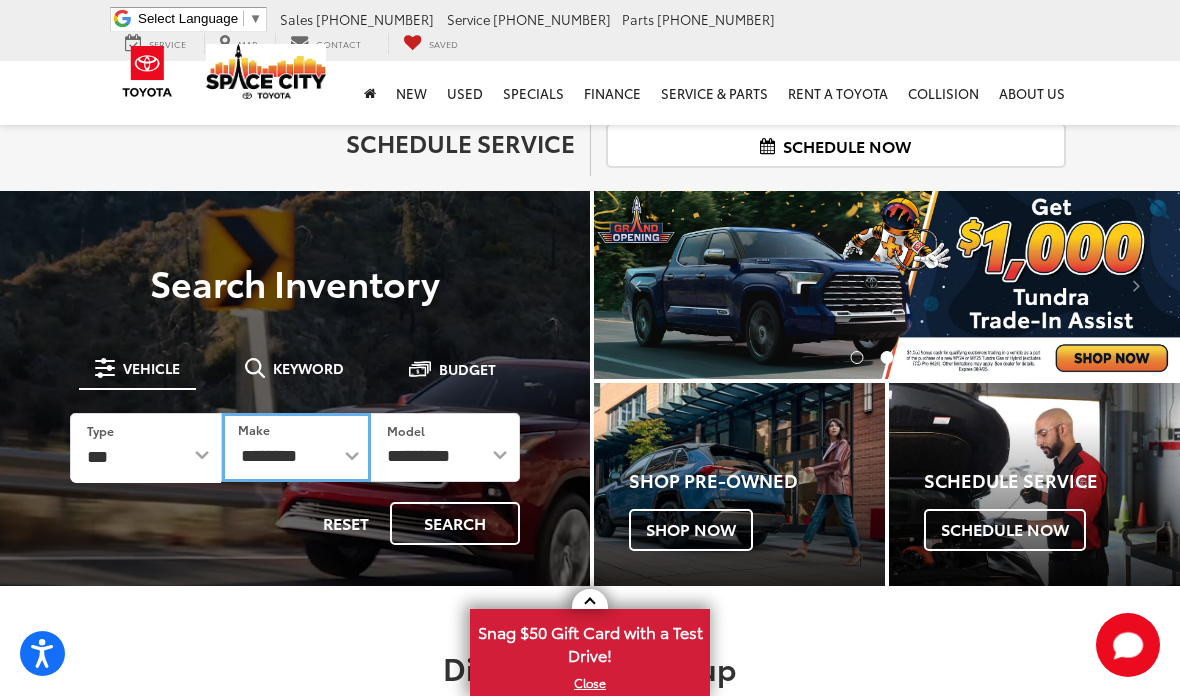 click on "**********" at bounding box center (296, 447) 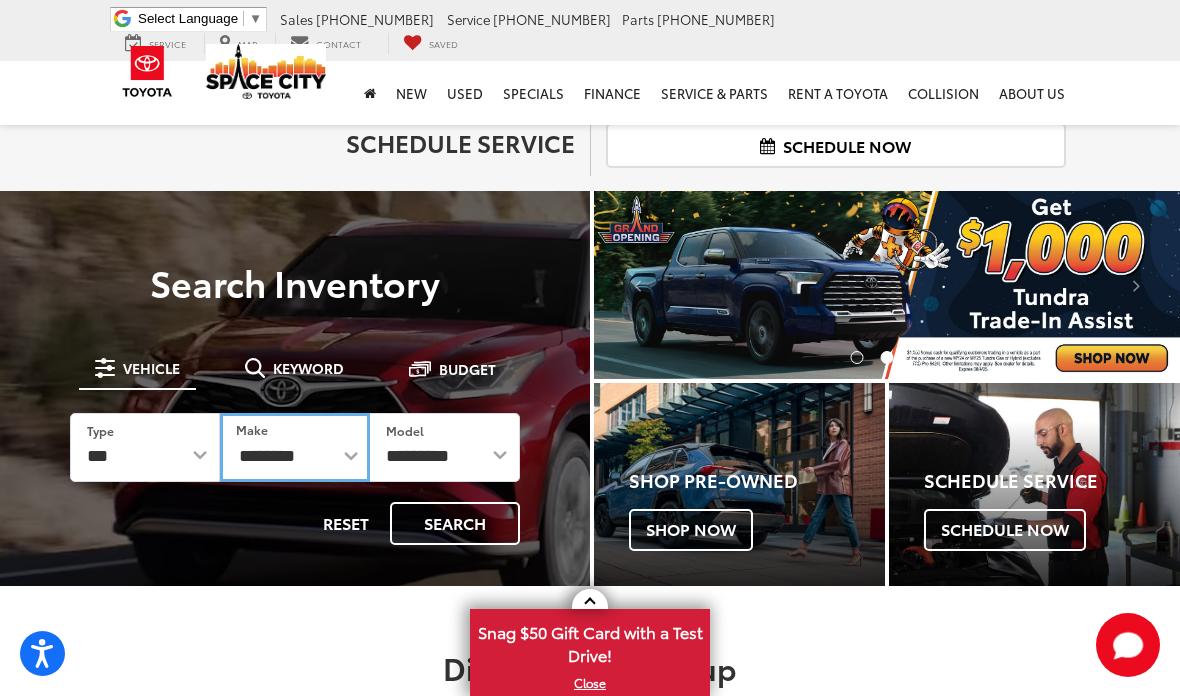 click on "**********" at bounding box center (295, 447) 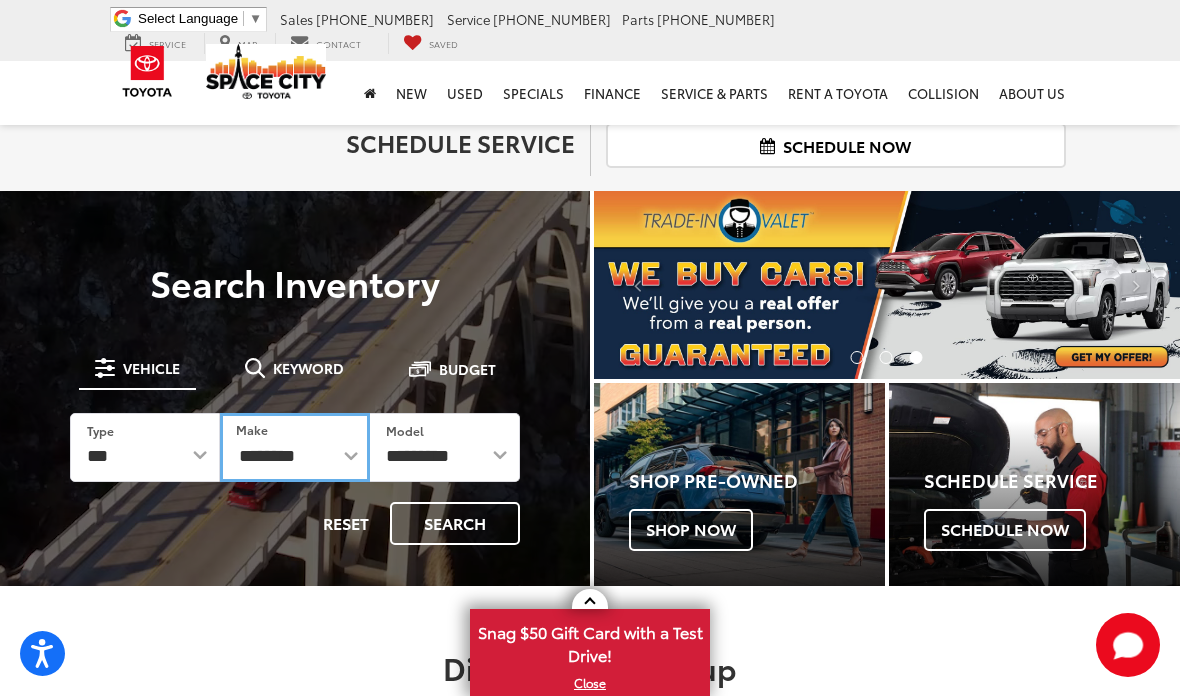 select on "******" 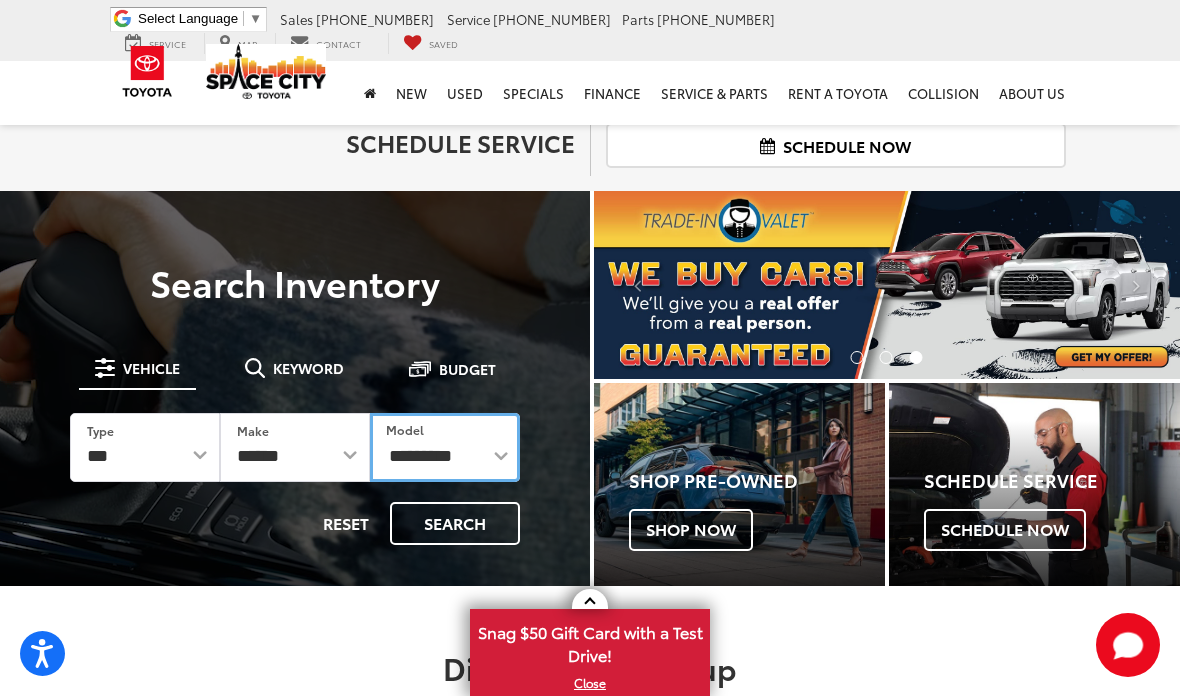 click on "**********" at bounding box center [445, 447] 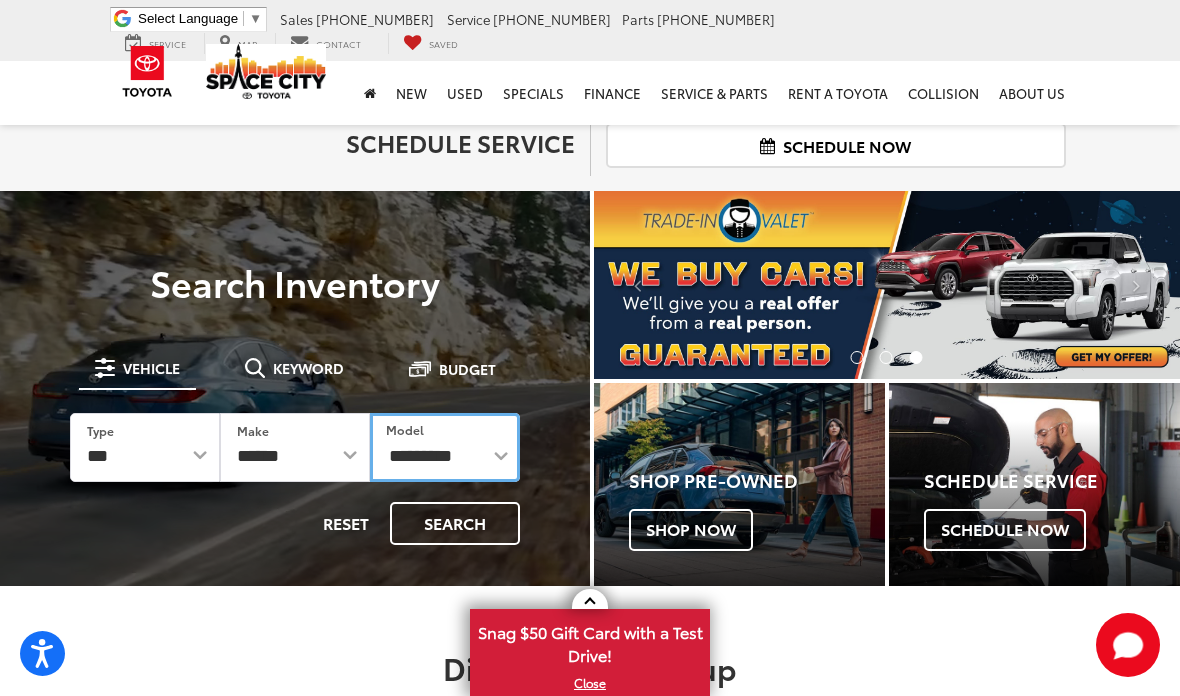 click on "**********" at bounding box center [445, 447] 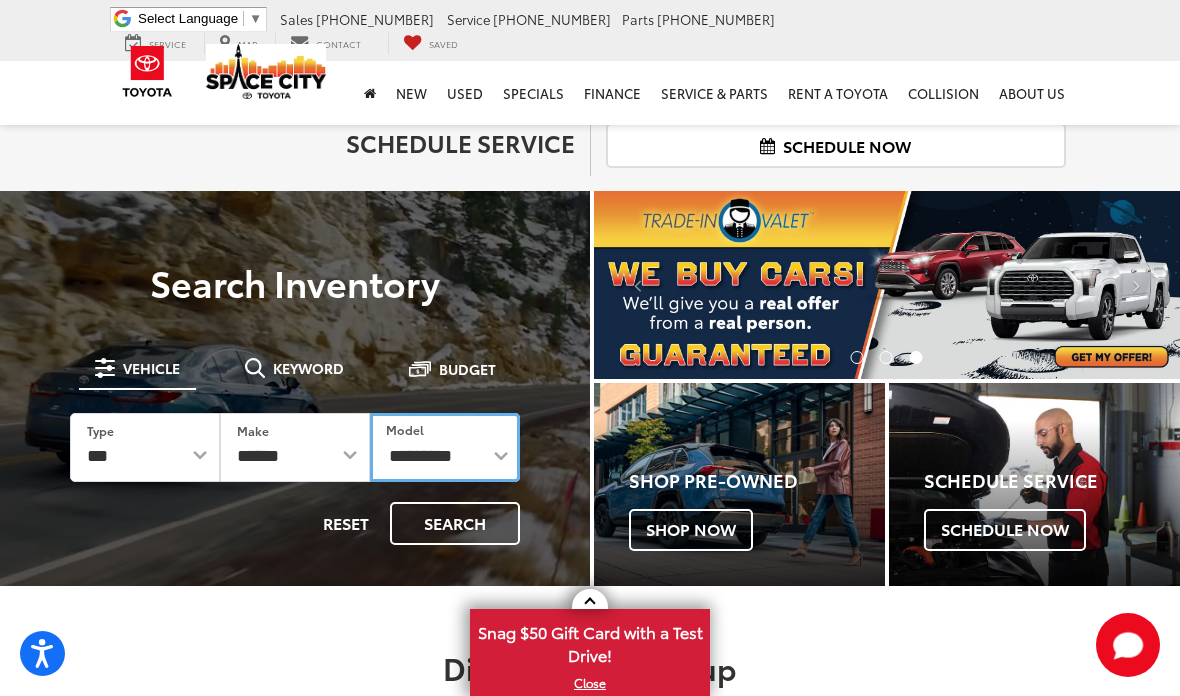 select on "*****" 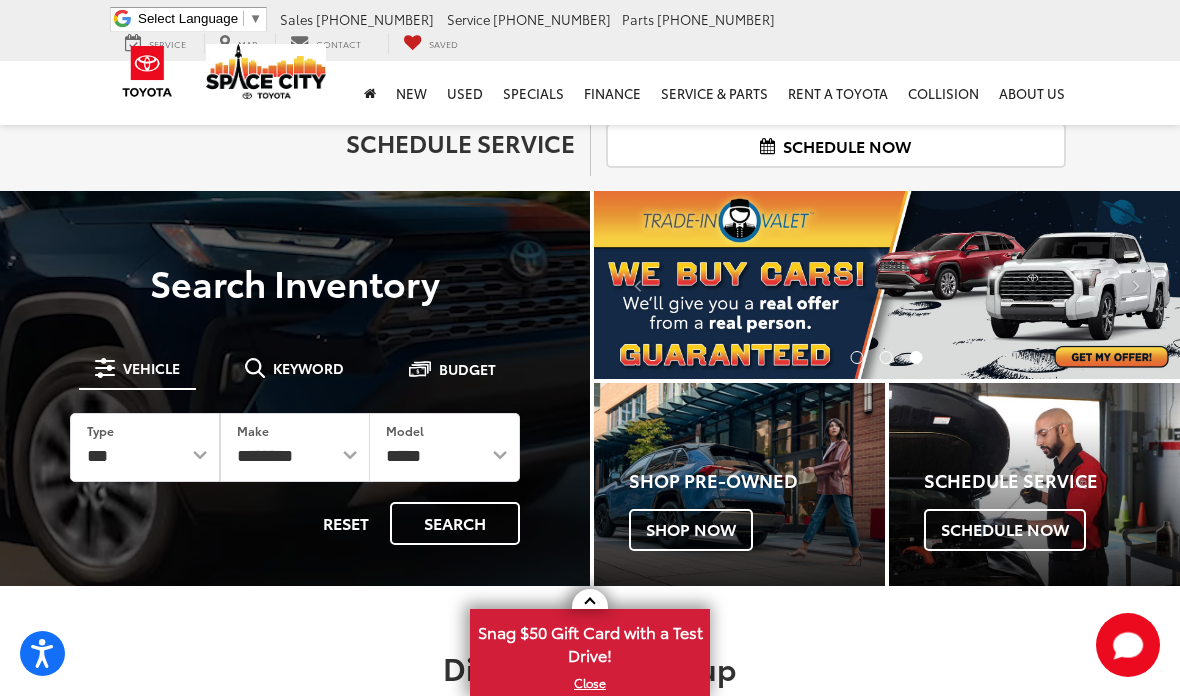 click on "Search" at bounding box center (455, 523) 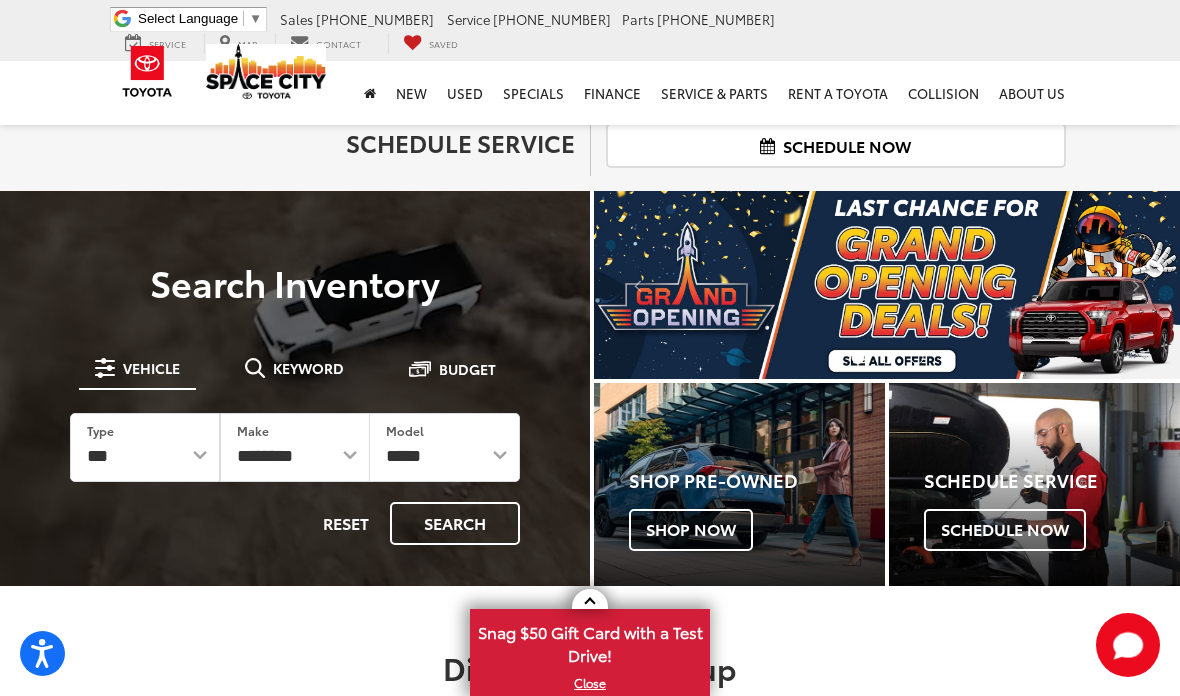 click on "Search" at bounding box center [455, 523] 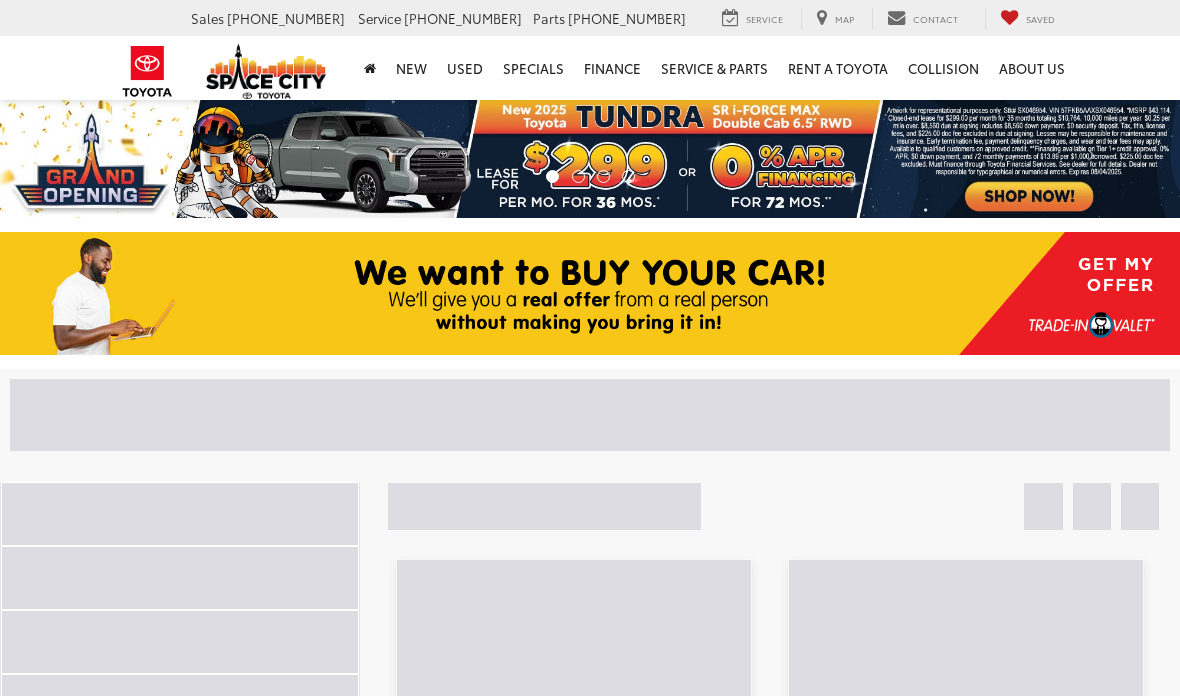 scroll, scrollTop: 0, scrollLeft: 0, axis: both 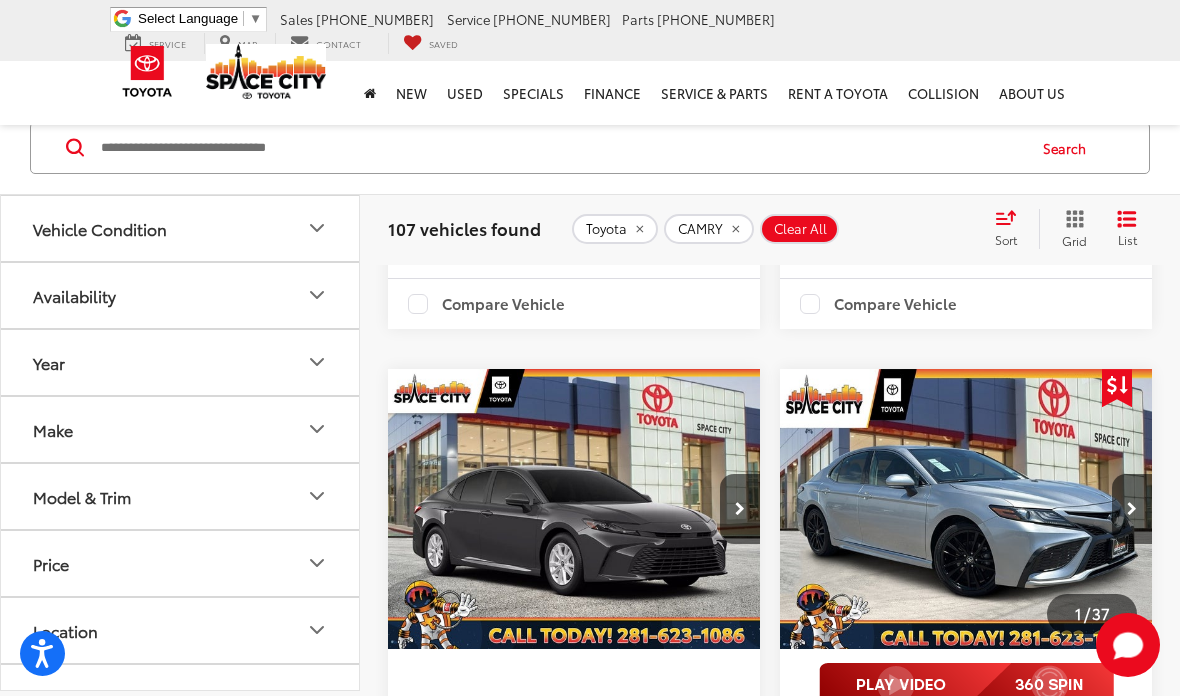 click on "Availability" at bounding box center (181, 295) 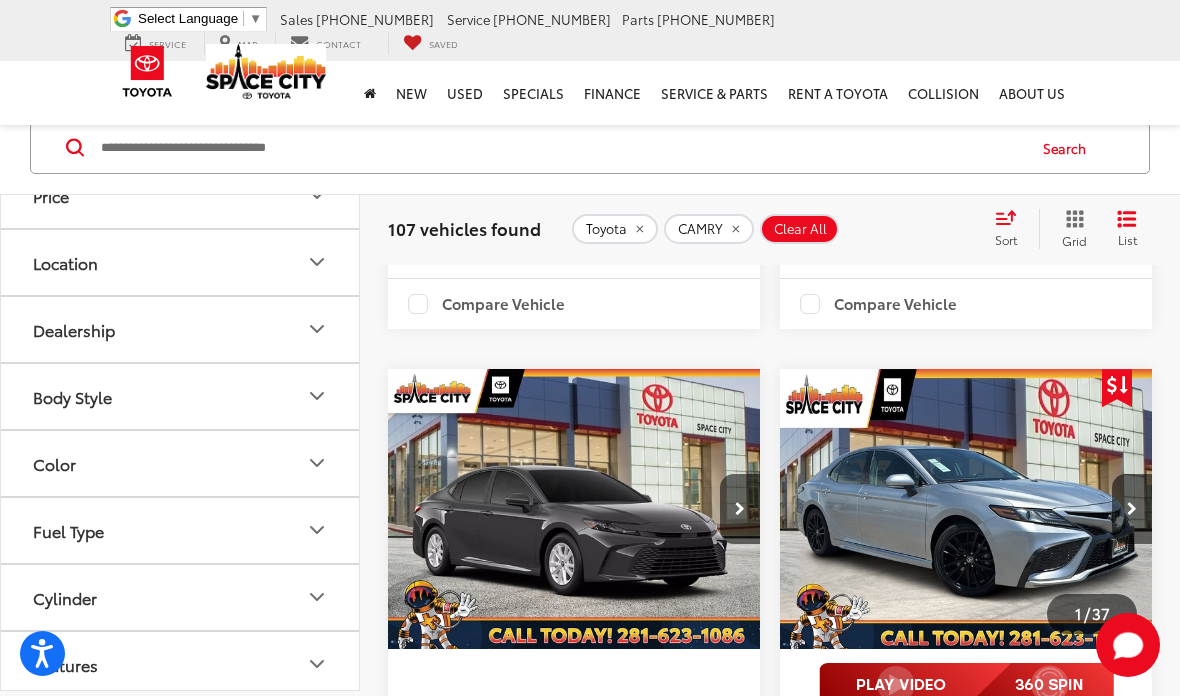 scroll, scrollTop: 509, scrollLeft: 0, axis: vertical 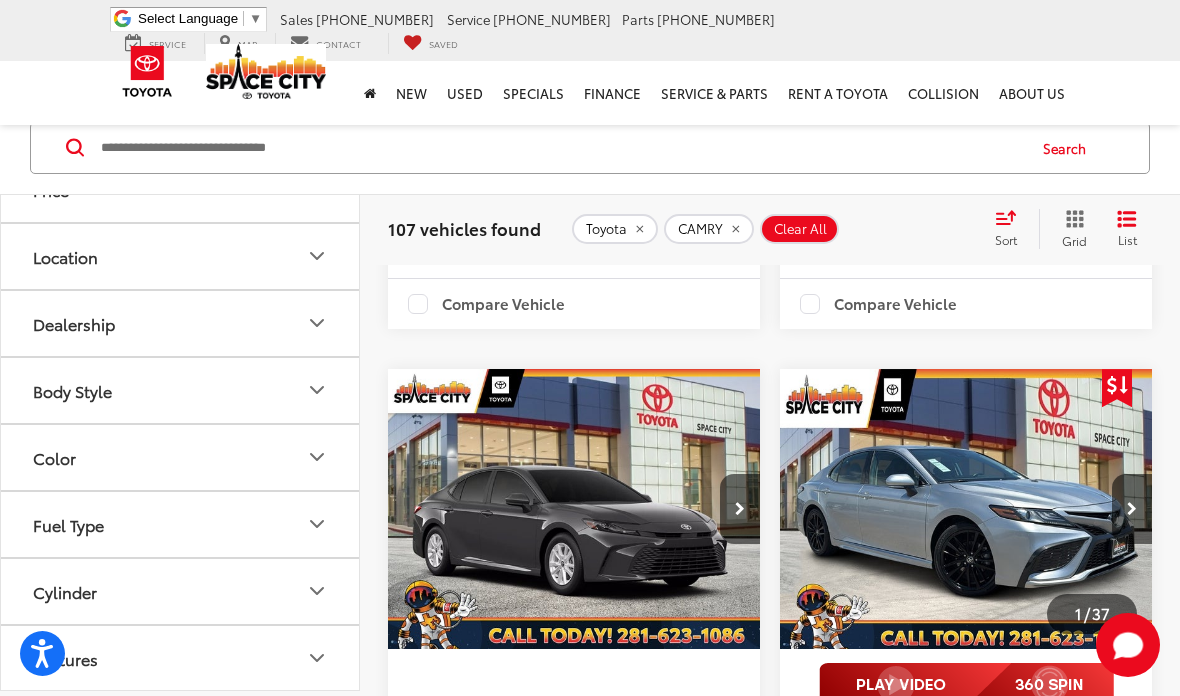 click 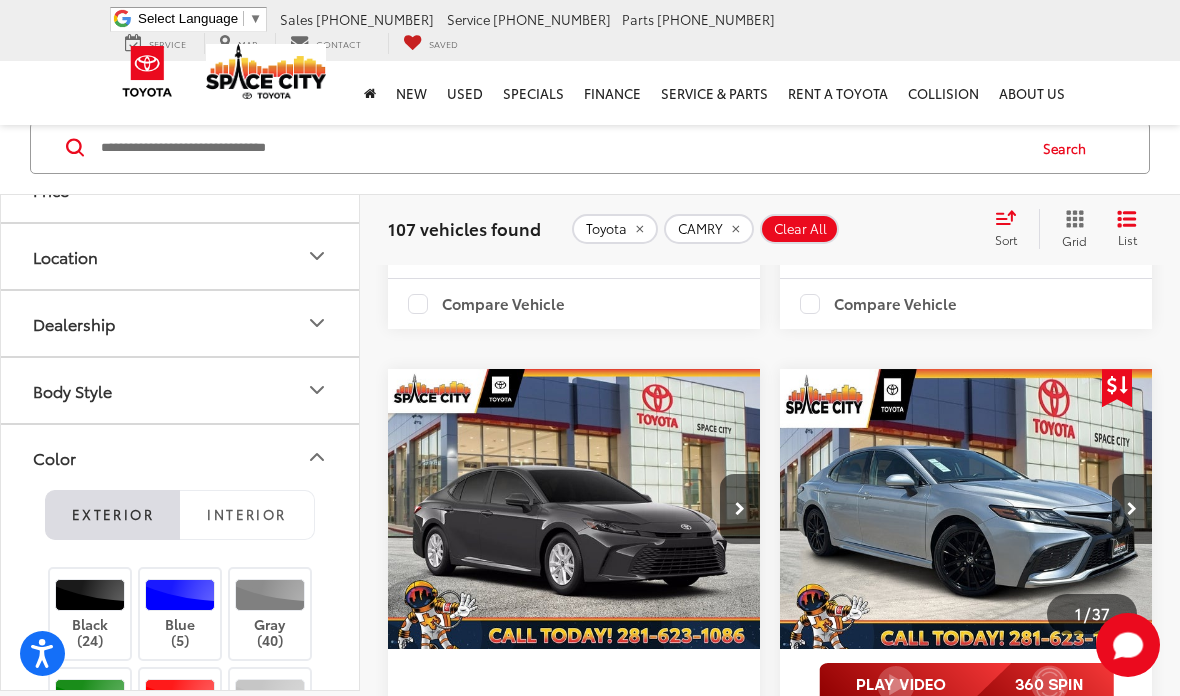 click at bounding box center [180, 695] 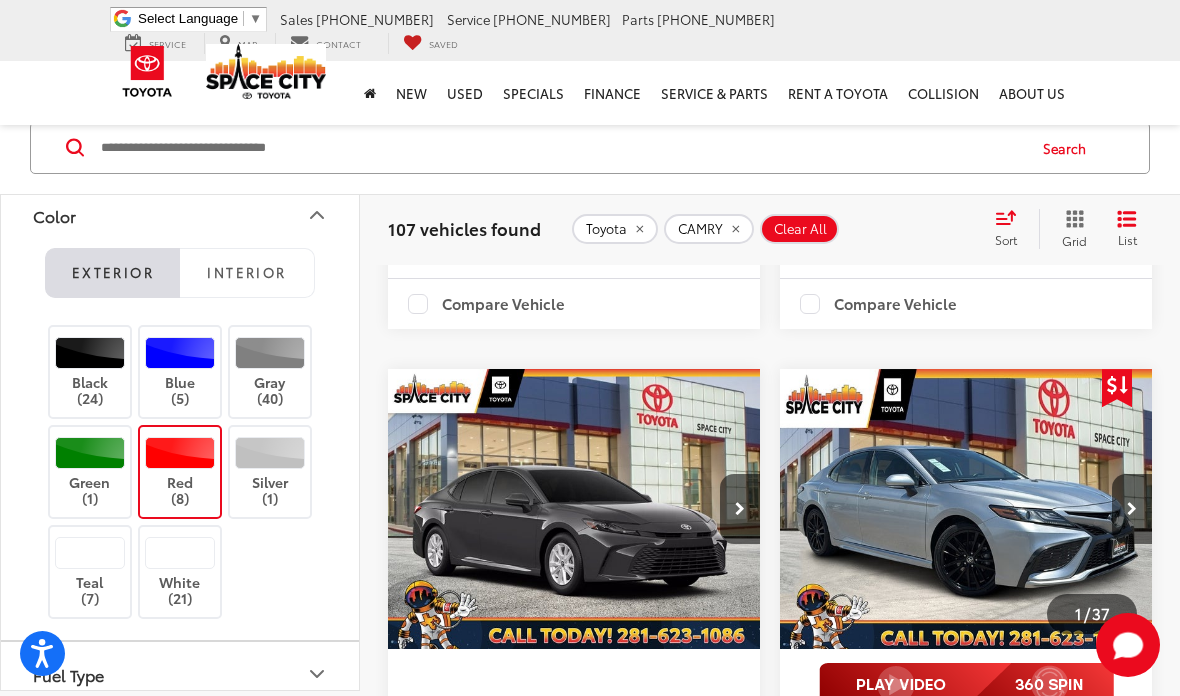 scroll, scrollTop: 774, scrollLeft: 0, axis: vertical 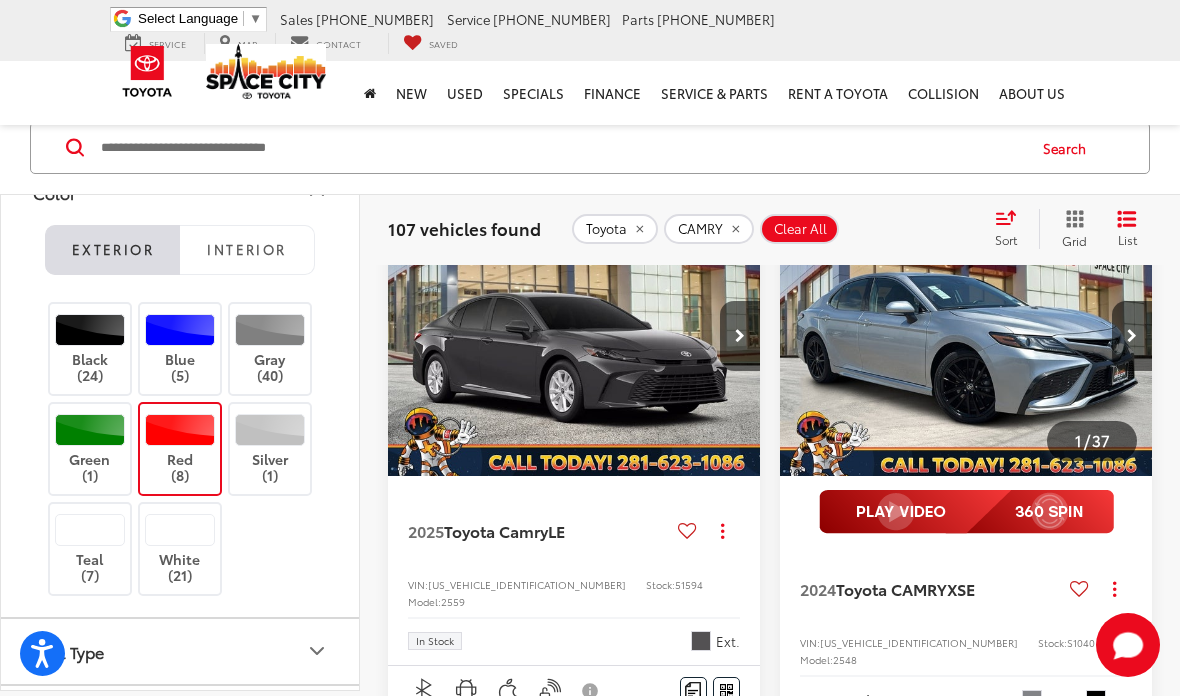 click on "Fuel Type" at bounding box center (181, 651) 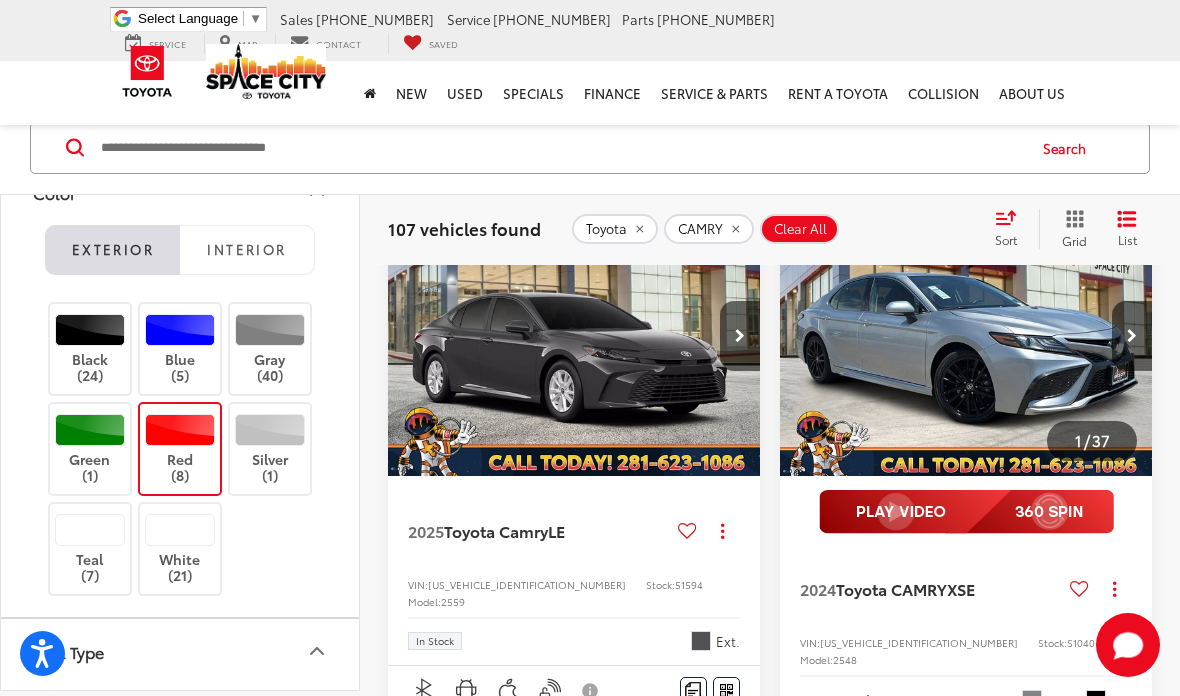 click at bounding box center (180, 430) 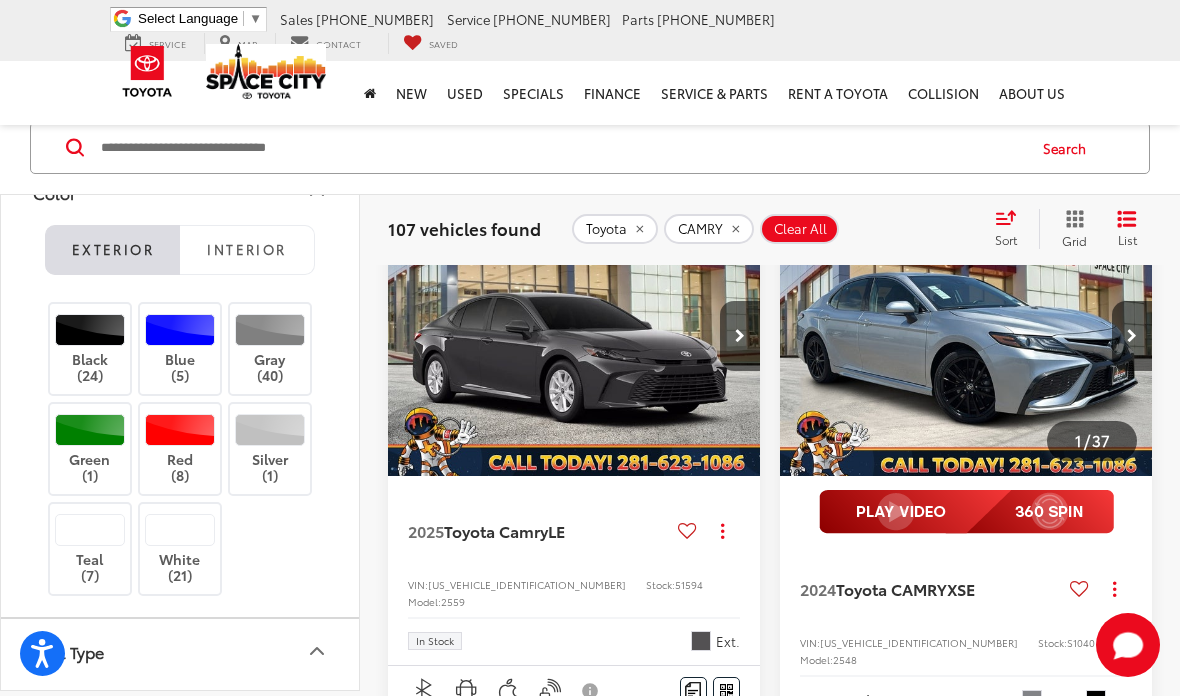 click at bounding box center (180, 430) 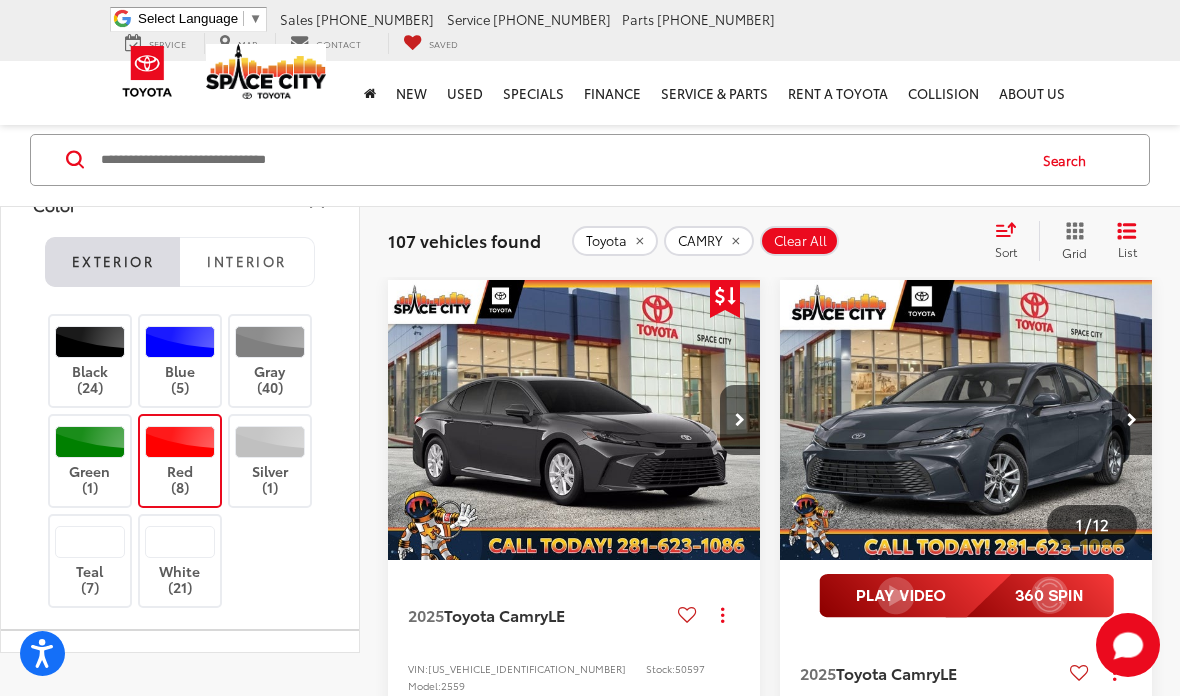 scroll, scrollTop: 188, scrollLeft: 0, axis: vertical 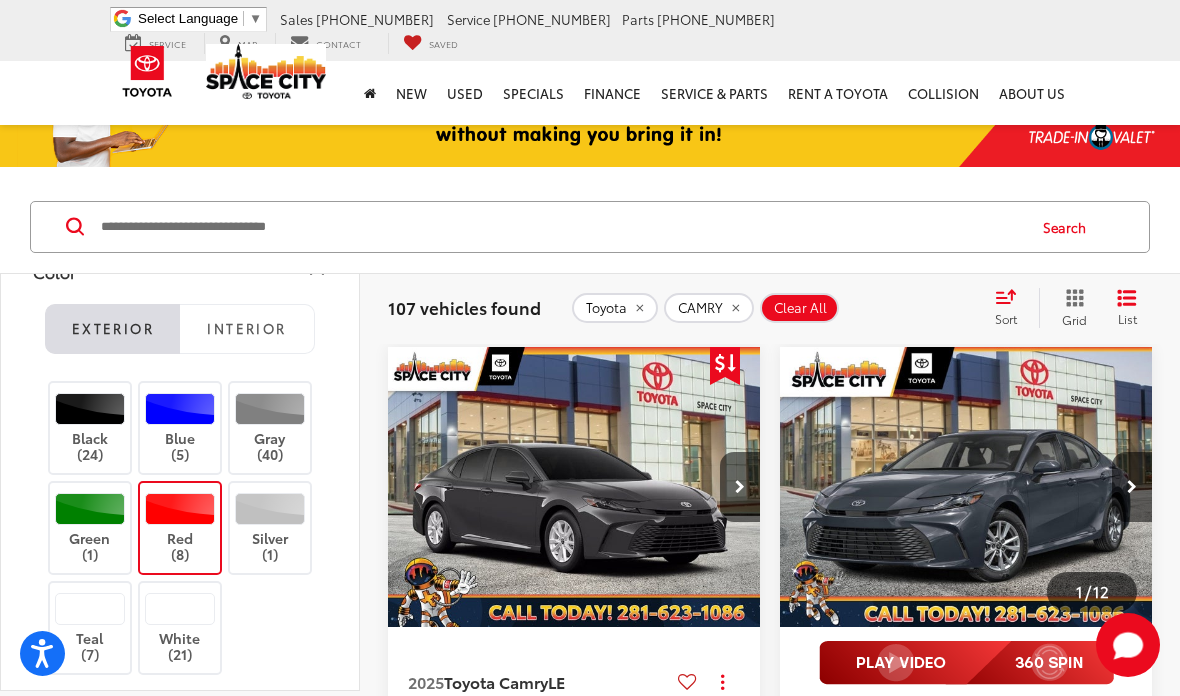 click at bounding box center [180, 509] 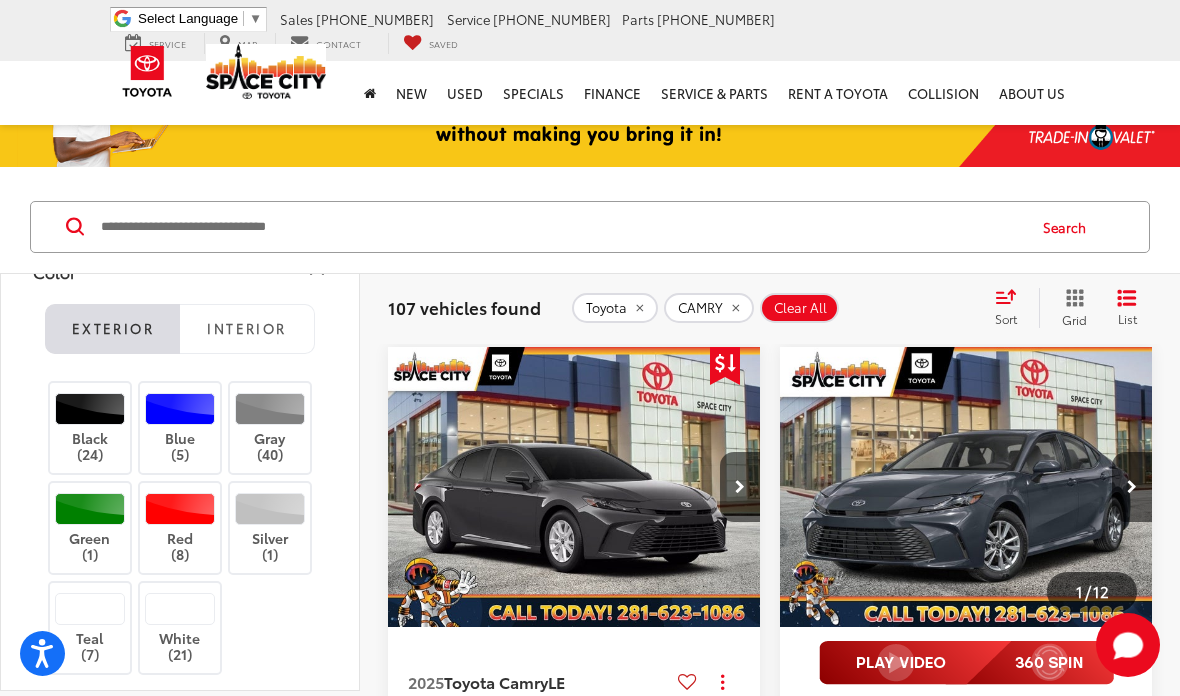 click at bounding box center (180, 509) 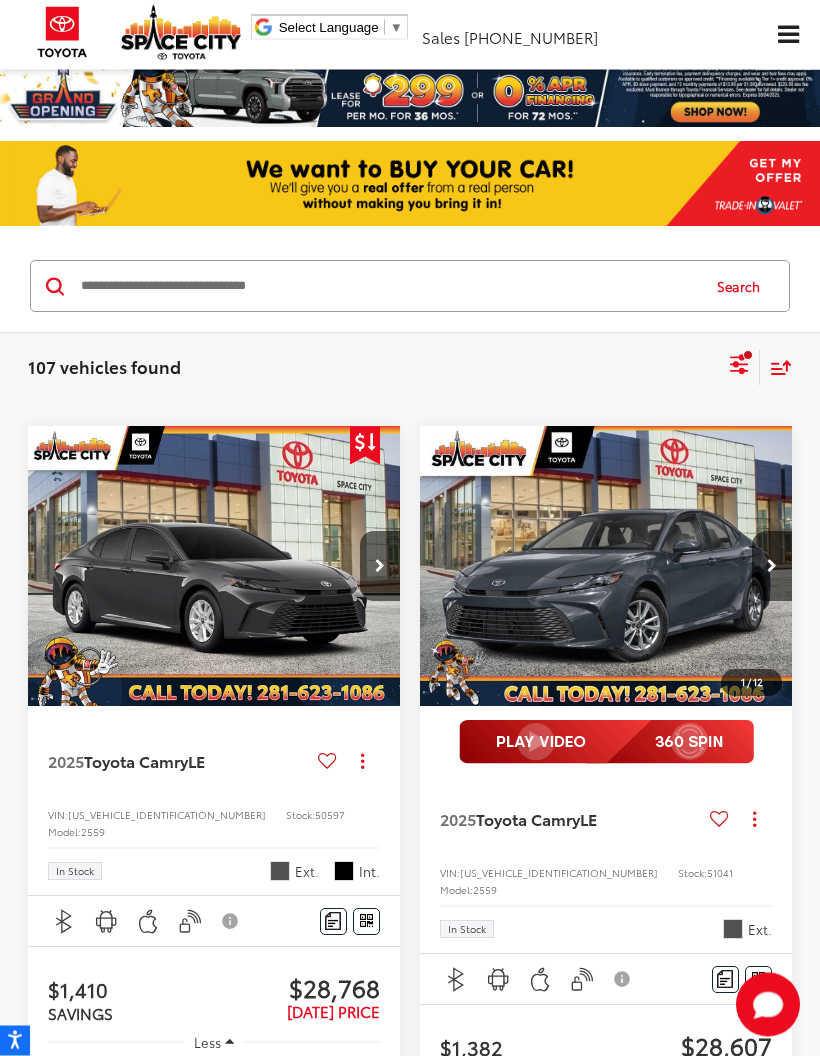 scroll, scrollTop: 0, scrollLeft: 0, axis: both 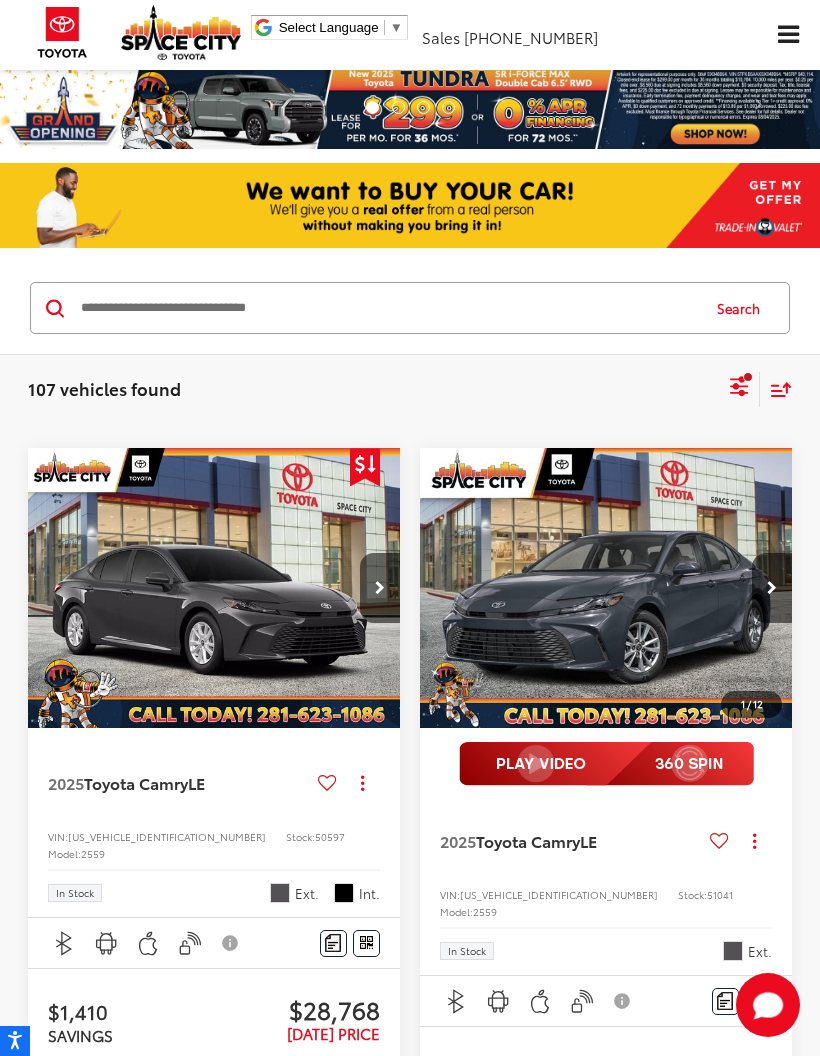 click on "107 vehicles found Toyota CAMRY Clear All + 0" at bounding box center (377, 389) 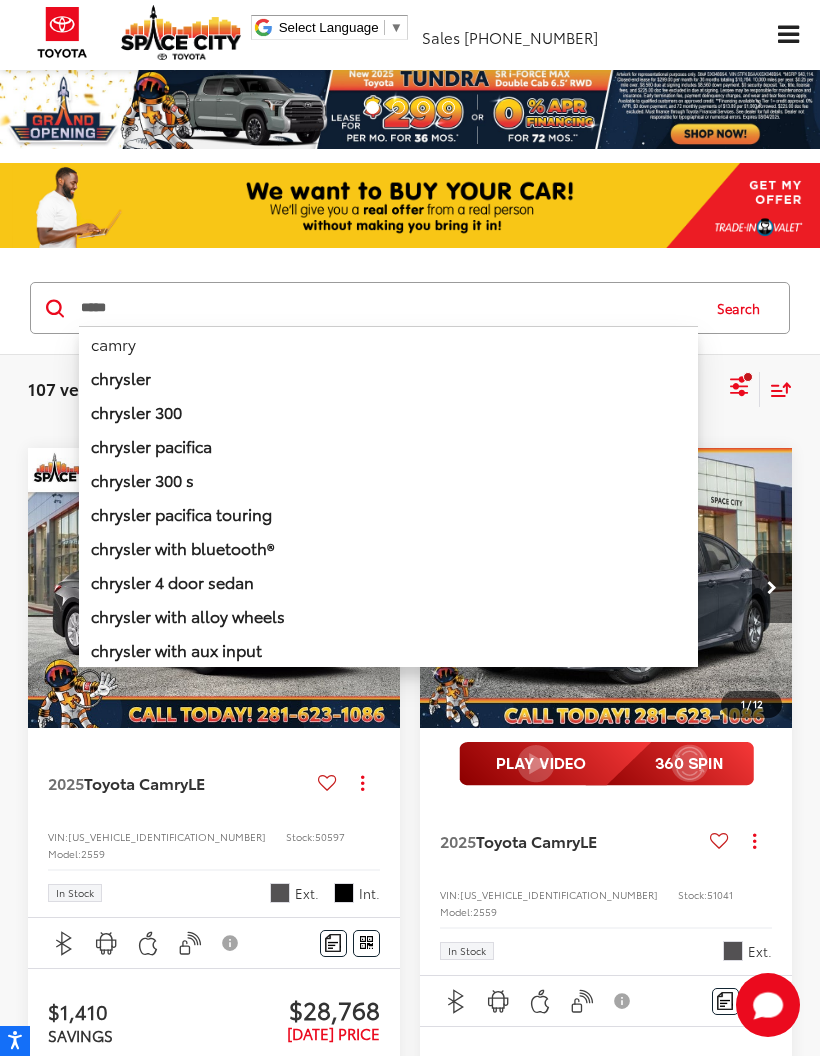 type on "*****" 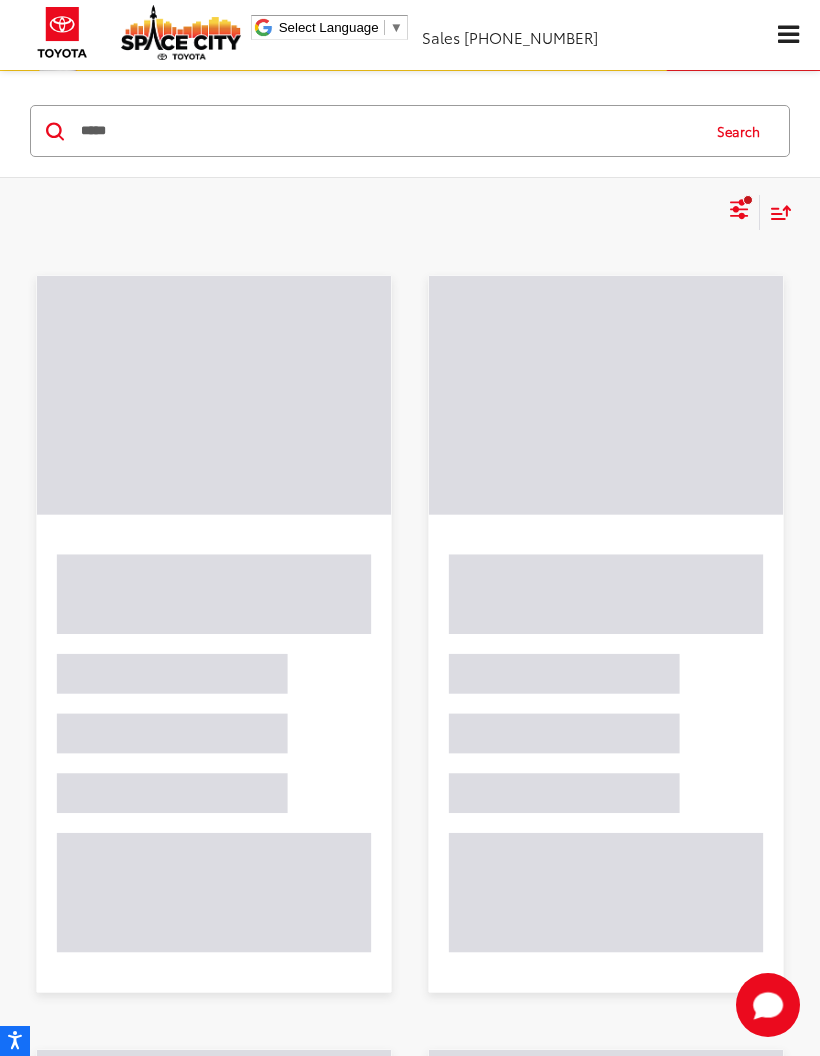 scroll, scrollTop: 0, scrollLeft: 0, axis: both 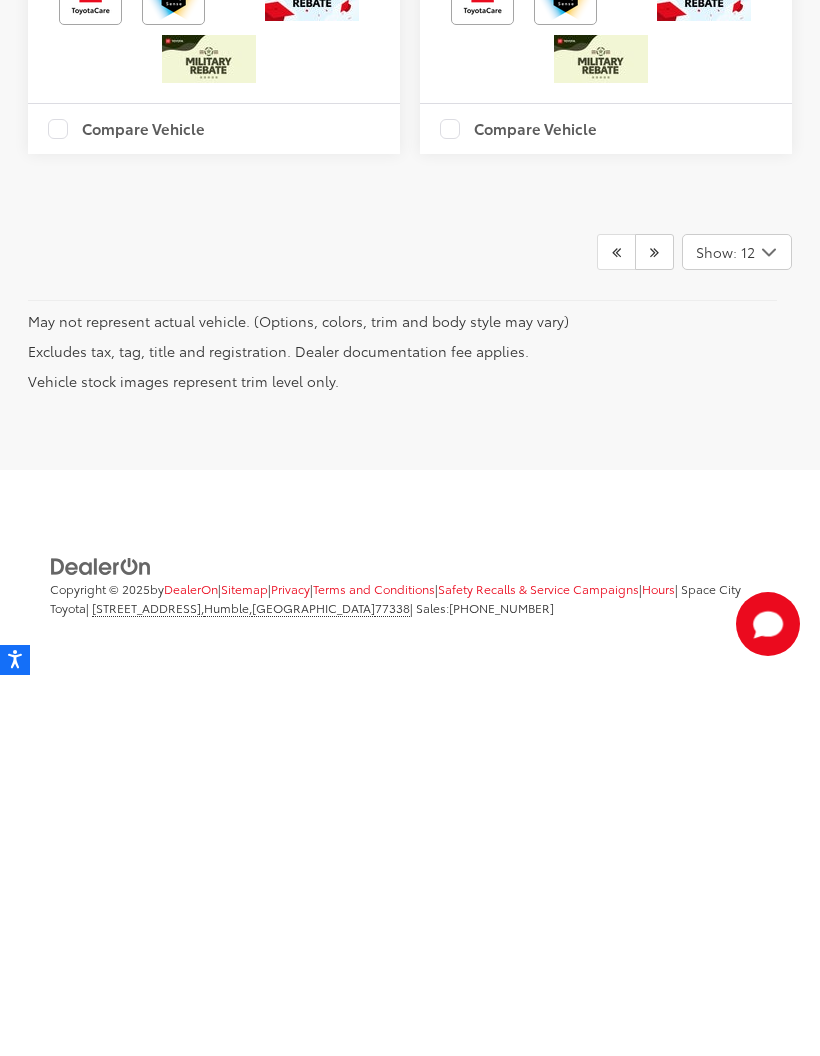 click at bounding box center (654, 633) 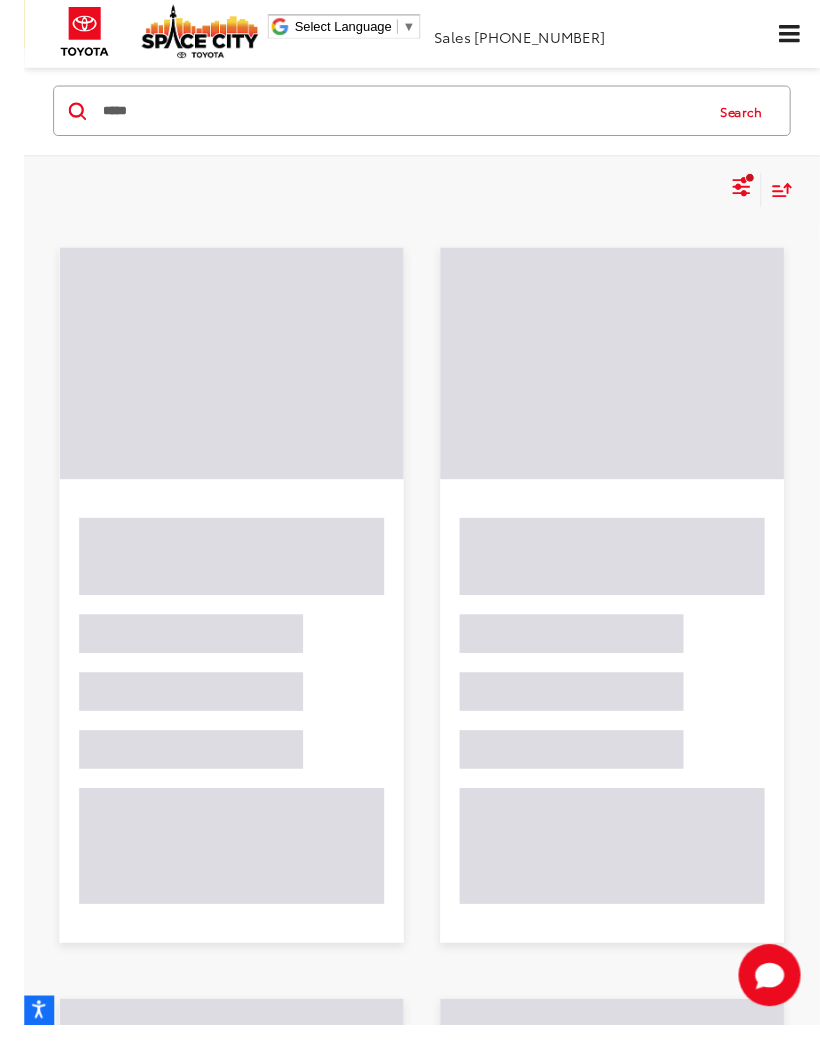 scroll, scrollTop: 258, scrollLeft: 0, axis: vertical 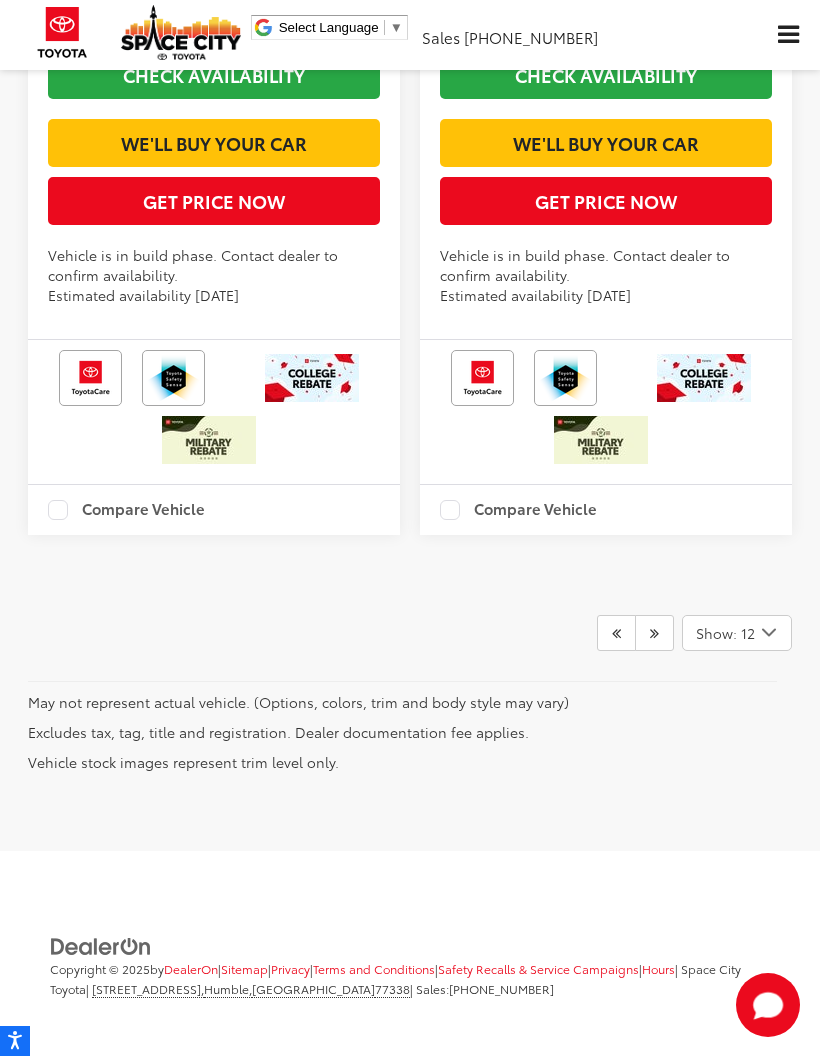 click at bounding box center (654, 633) 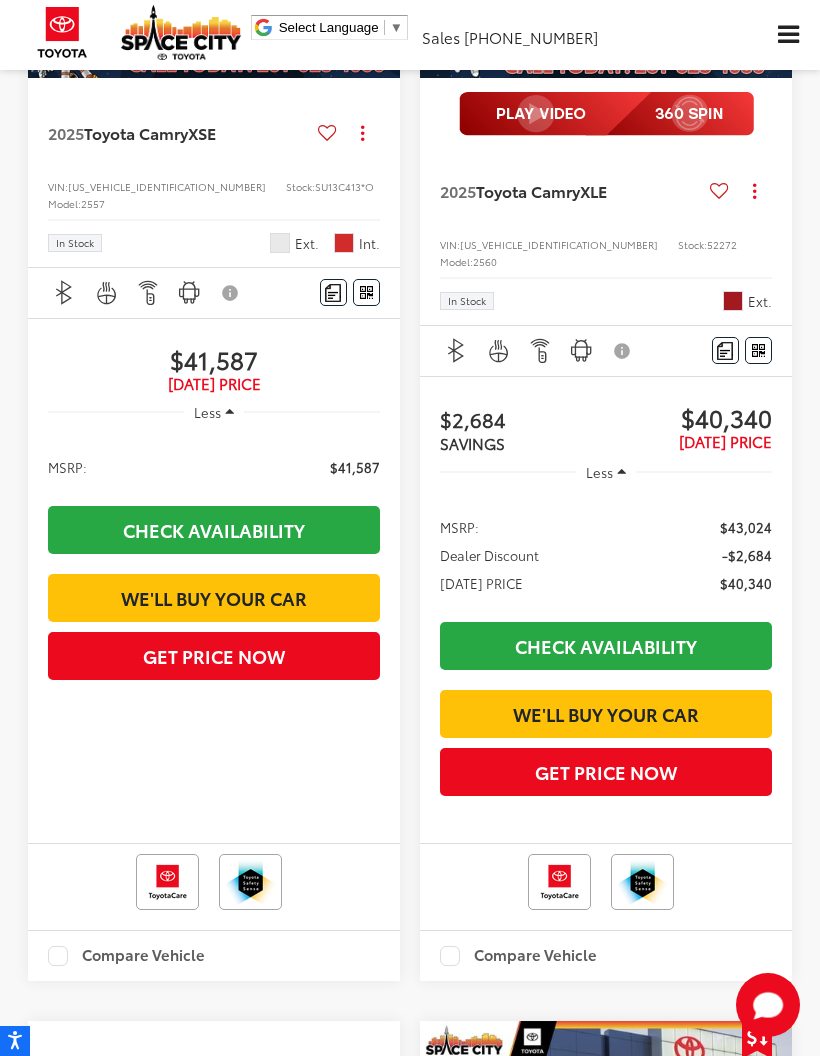 scroll, scrollTop: 5051, scrollLeft: 0, axis: vertical 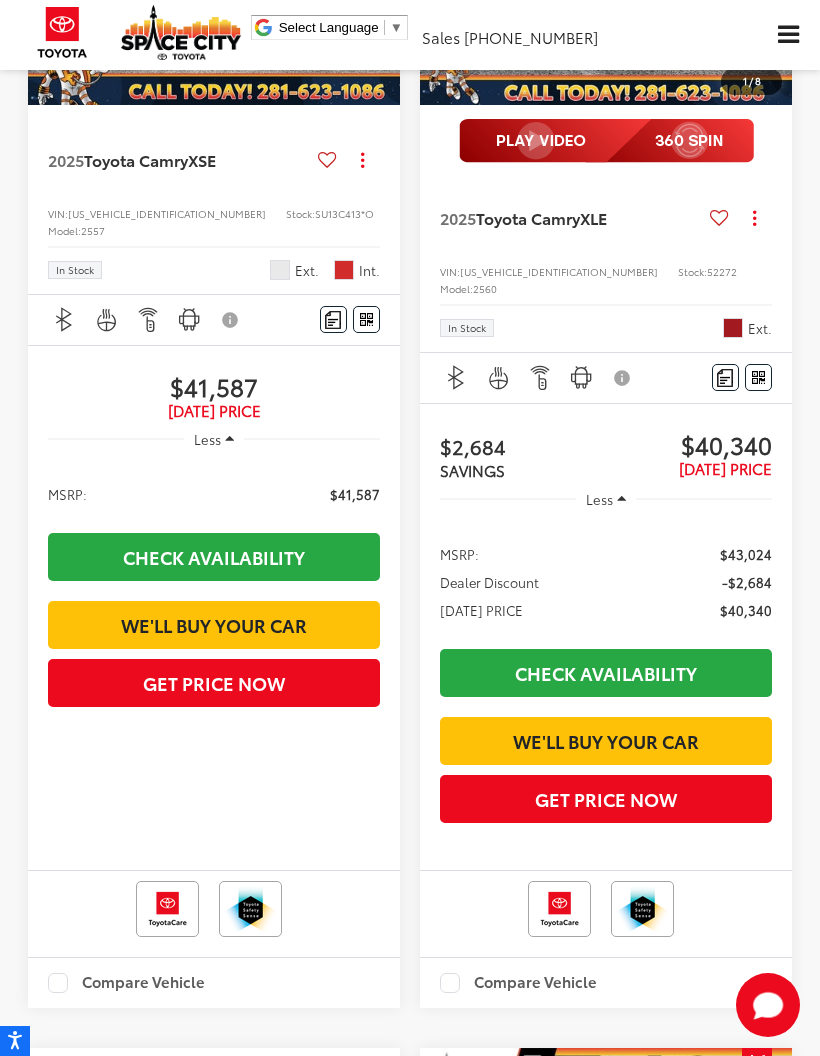 click on "2025  Toyota Camry  XSE
Copy Link Share Print View Details VIN:  [US_VEHICLE_IDENTIFICATION_NUMBER] Stock:  SU13C413*O Model:  2557 In Stock Ext. Int." at bounding box center (214, 199) 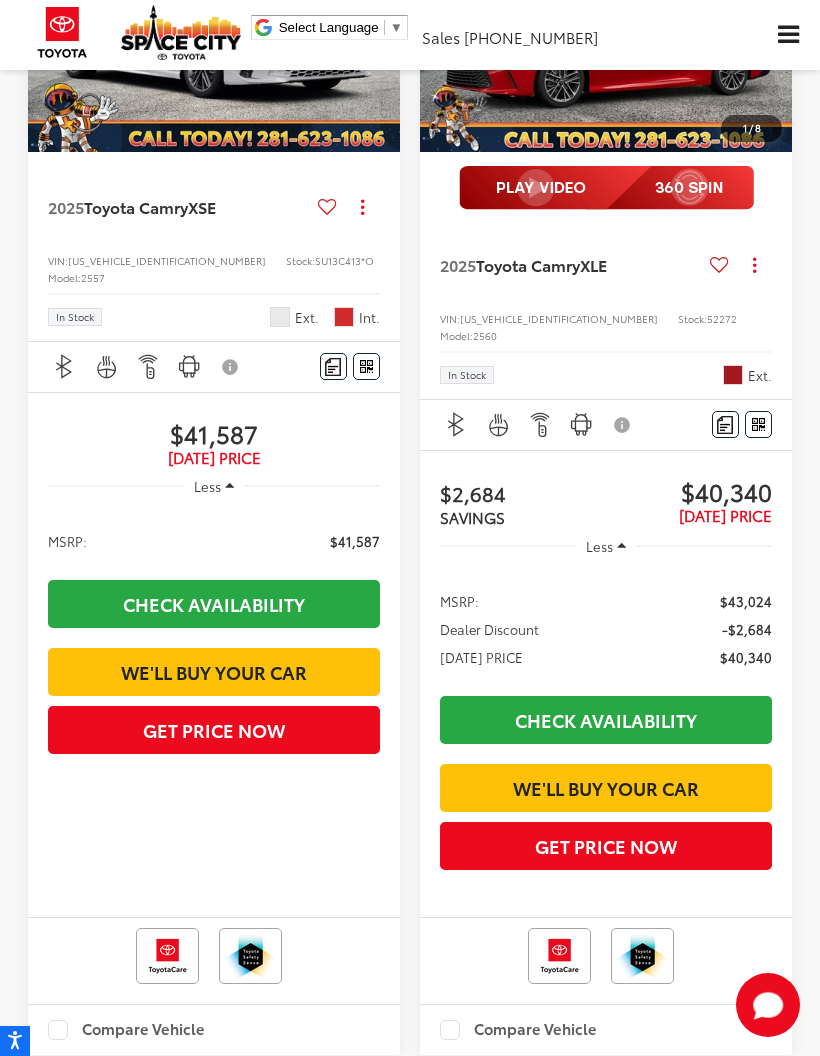 scroll, scrollTop: 4999, scrollLeft: 0, axis: vertical 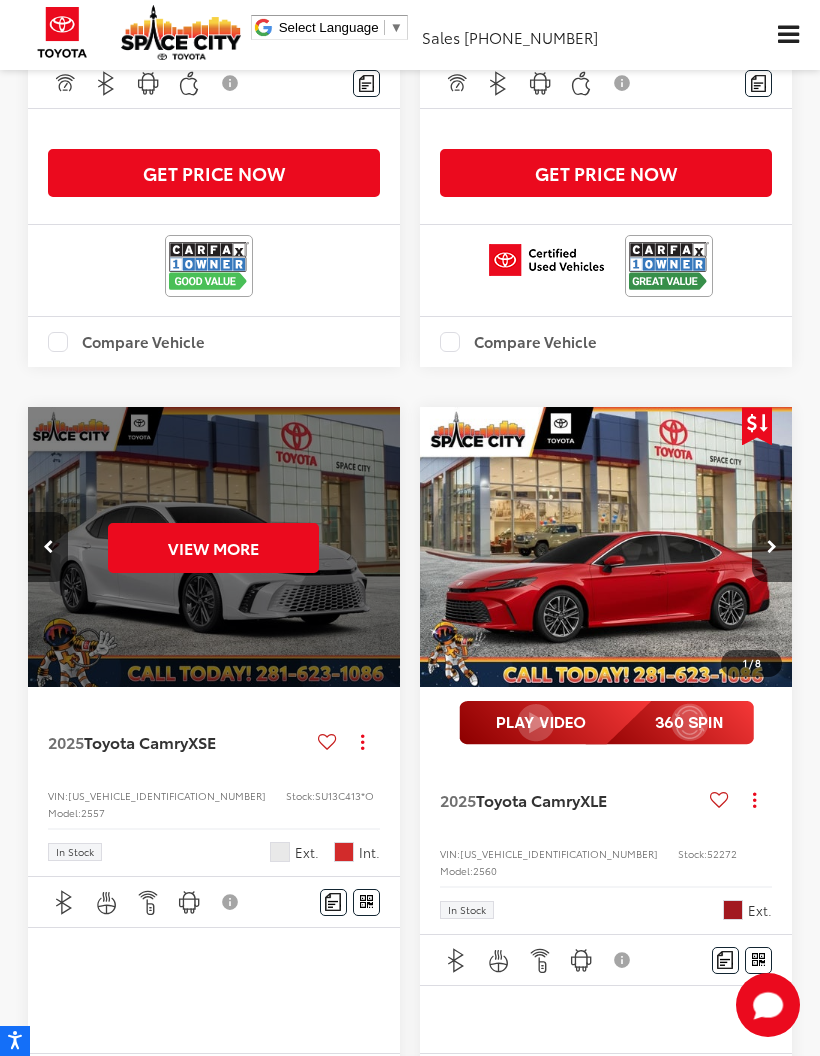 click at bounding box center (605, 547) 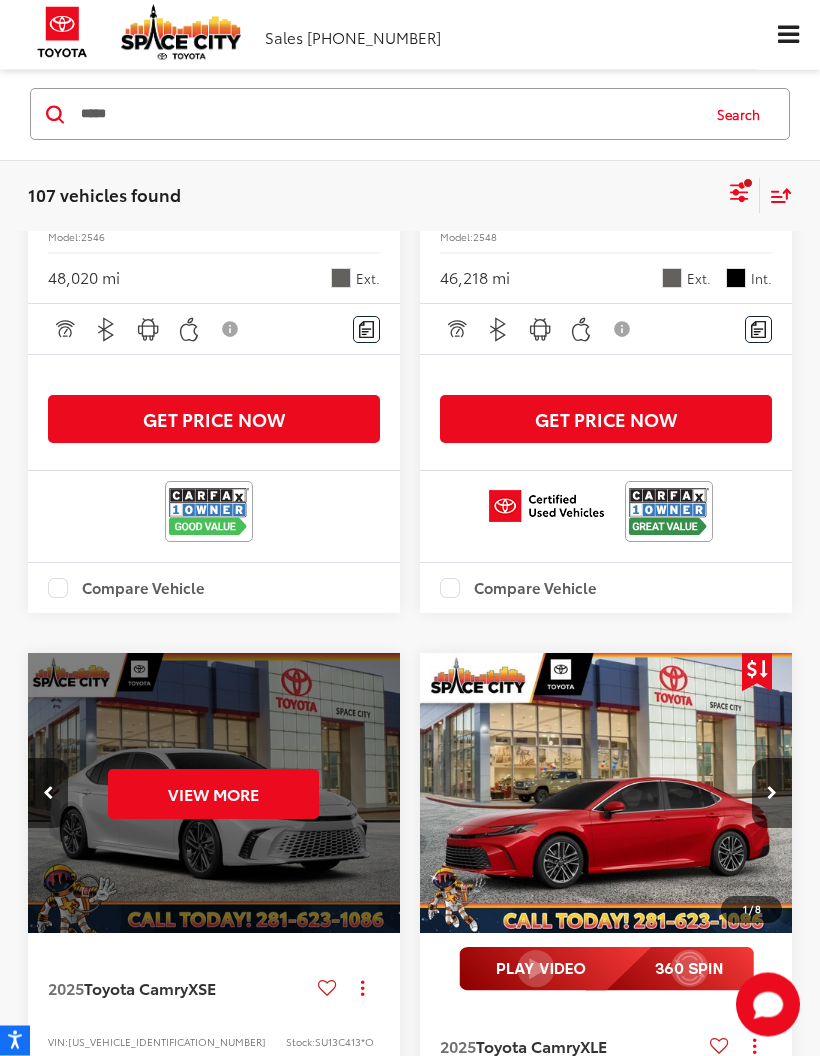 scroll, scrollTop: 3306, scrollLeft: 0, axis: vertical 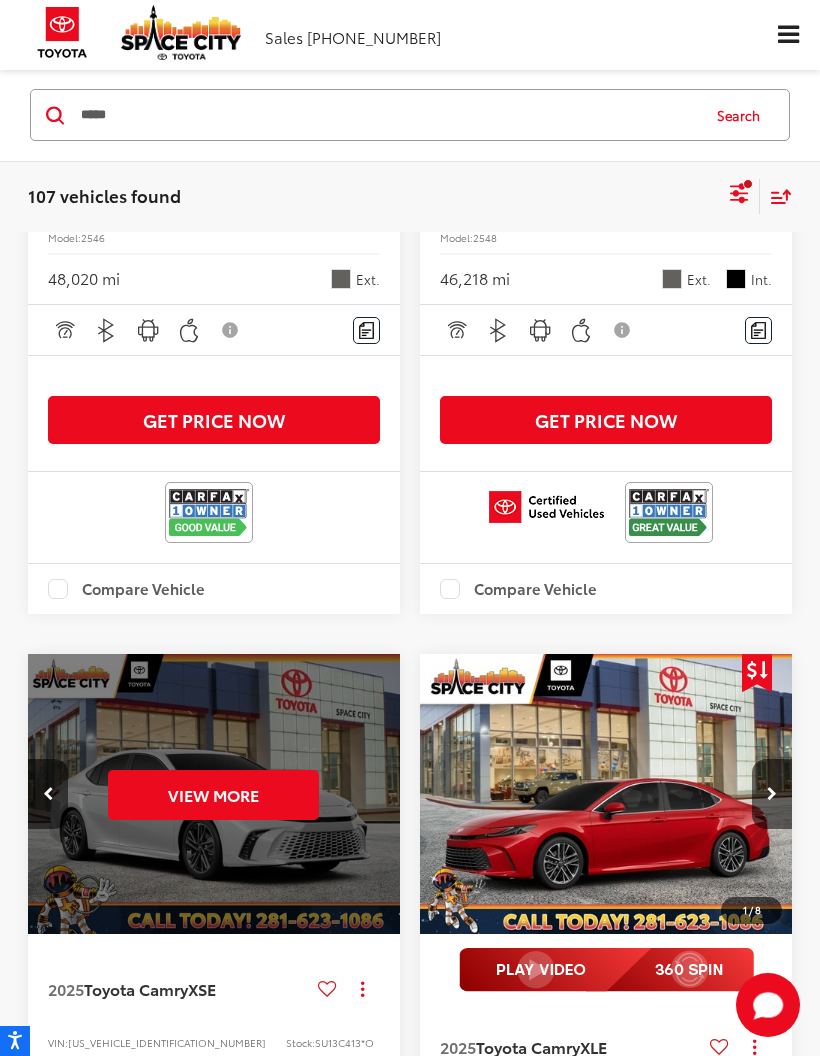 click 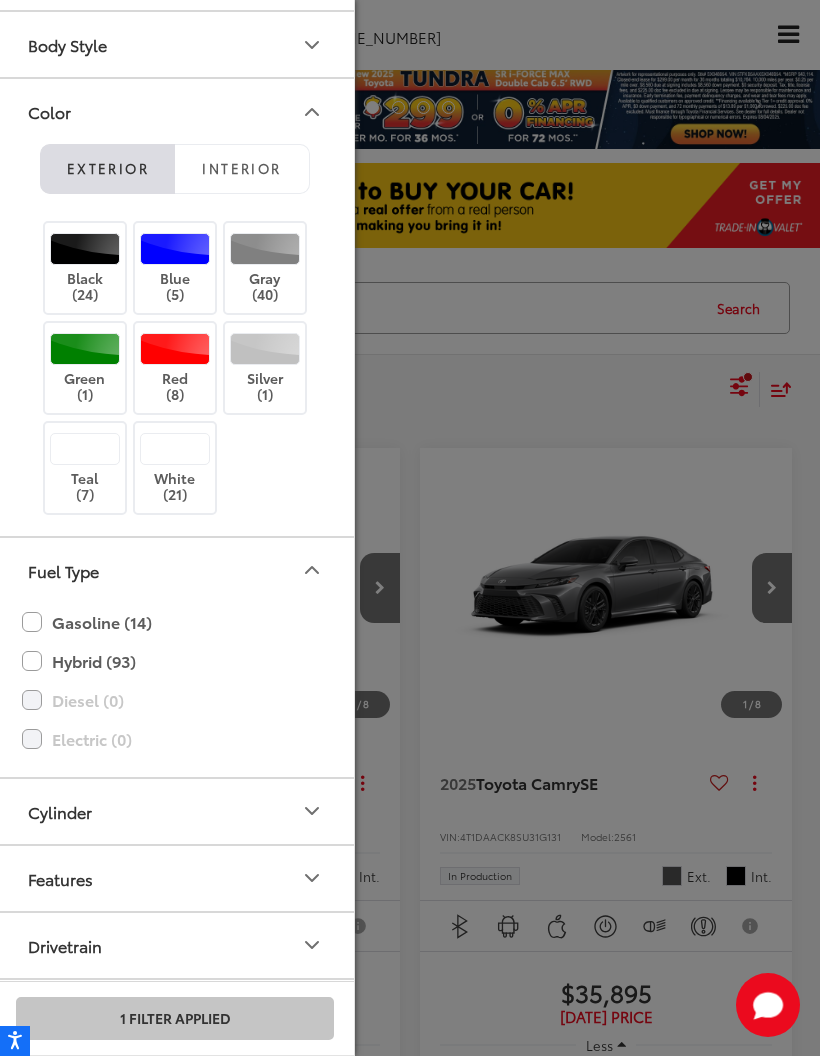 scroll, scrollTop: 80, scrollLeft: 0, axis: vertical 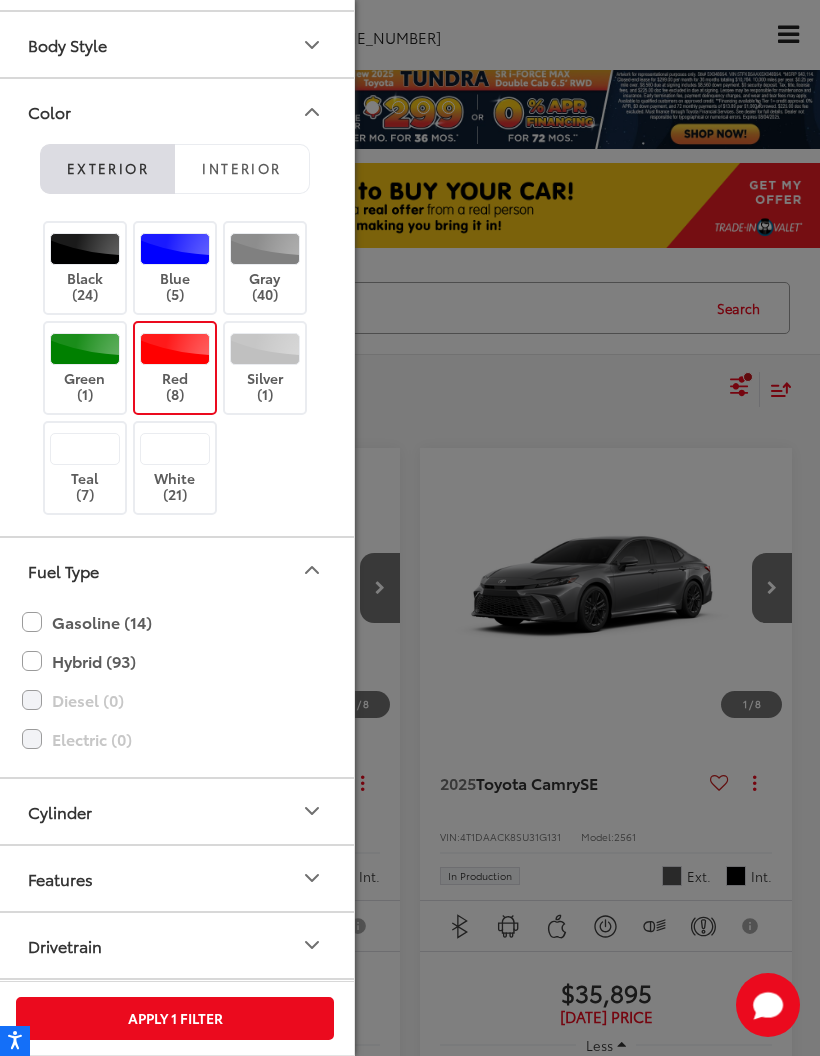click on "Apply 1 Filter" at bounding box center (175, 1018) 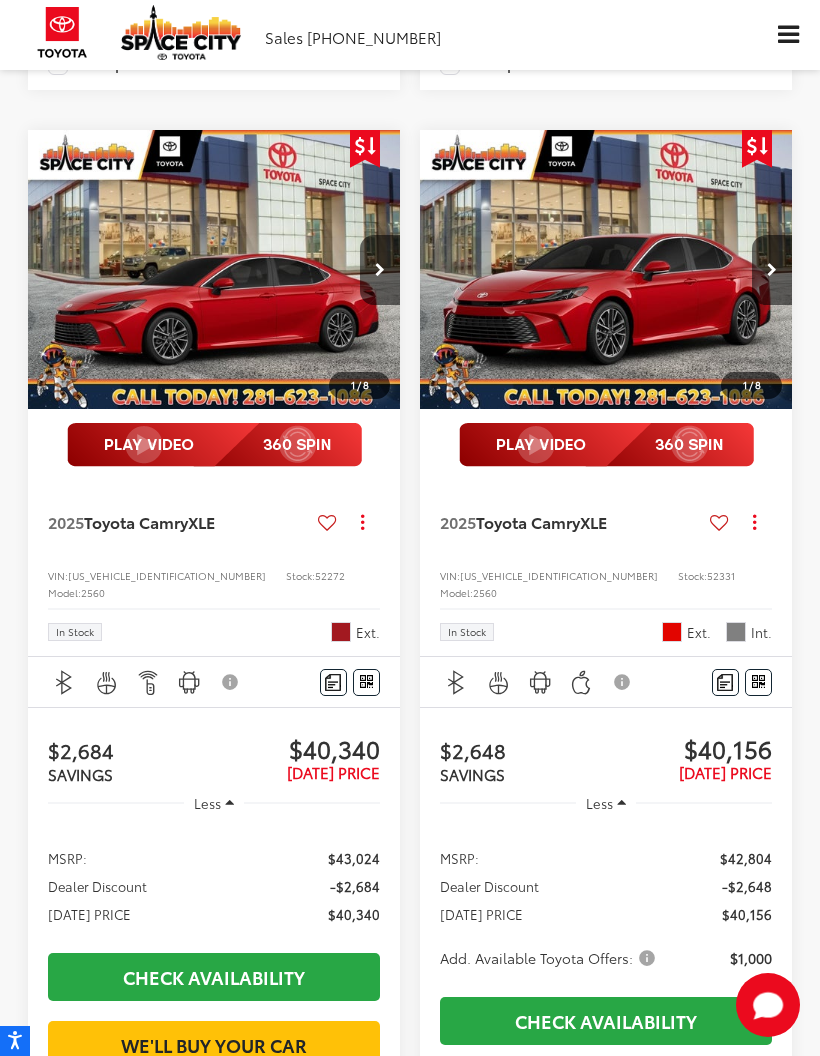 scroll, scrollTop: 1416, scrollLeft: 0, axis: vertical 